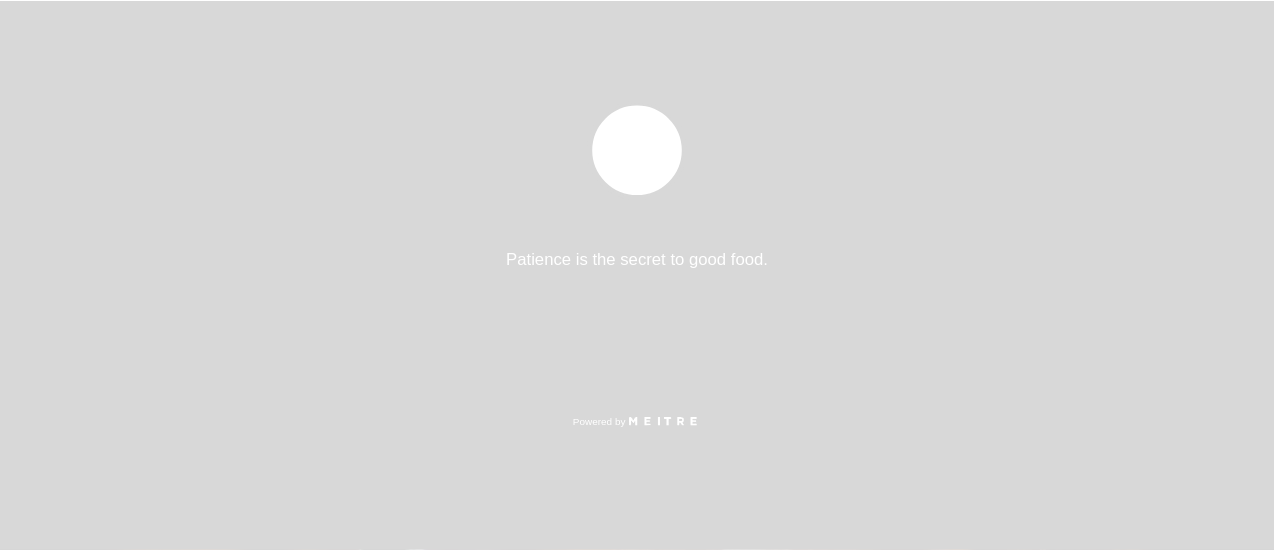 scroll, scrollTop: 0, scrollLeft: 0, axis: both 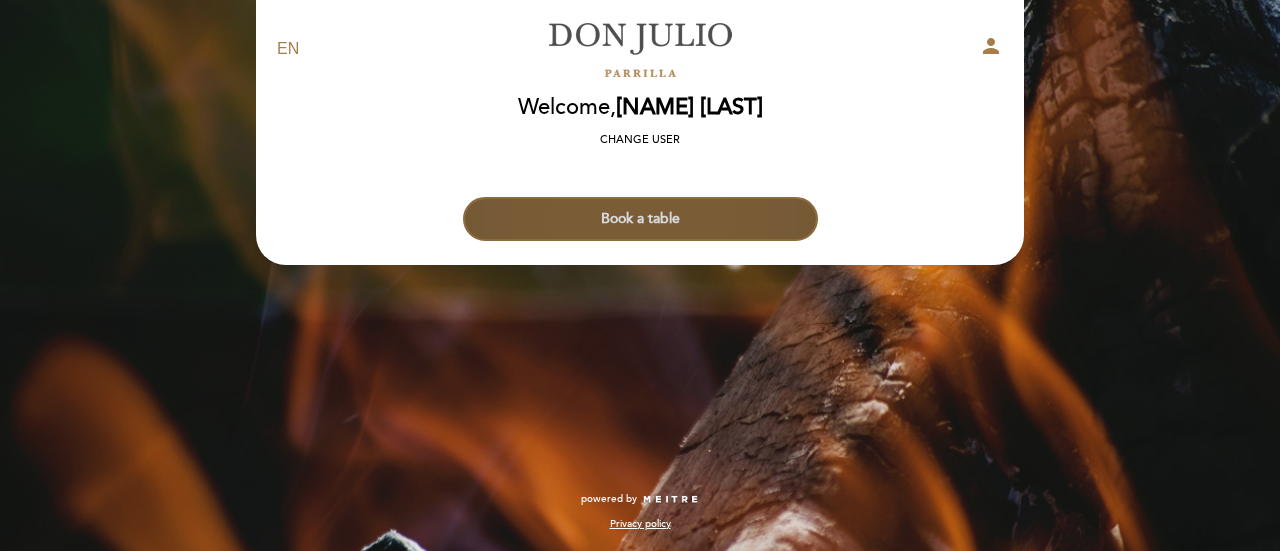 click on "Book a table" at bounding box center (640, 219) 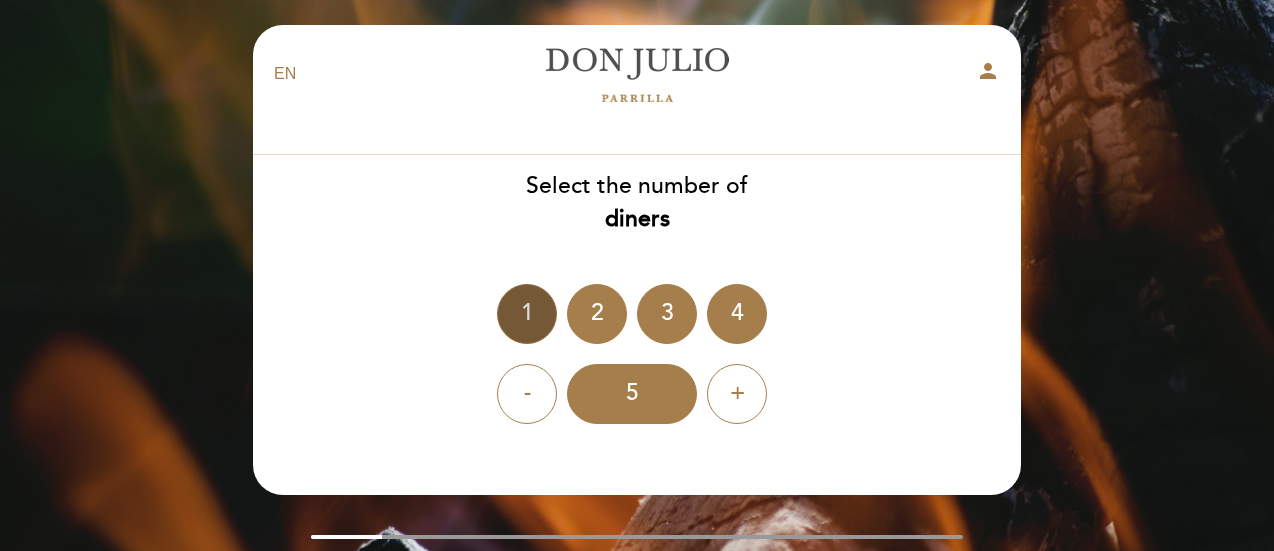 click on "1" at bounding box center [527, 314] 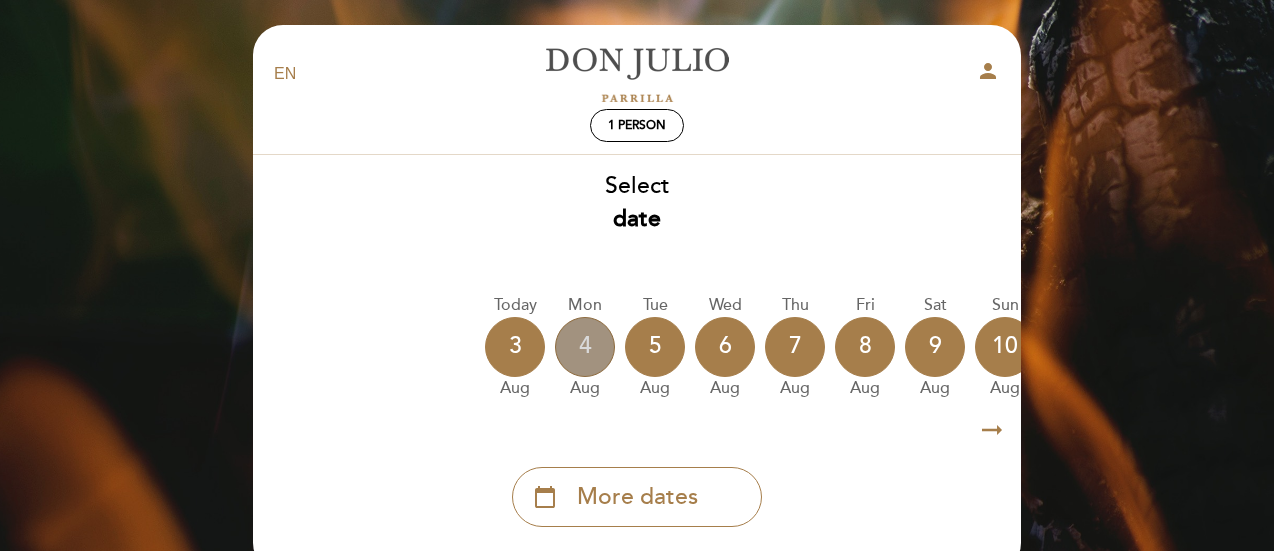 click on "4" at bounding box center [585, 347] 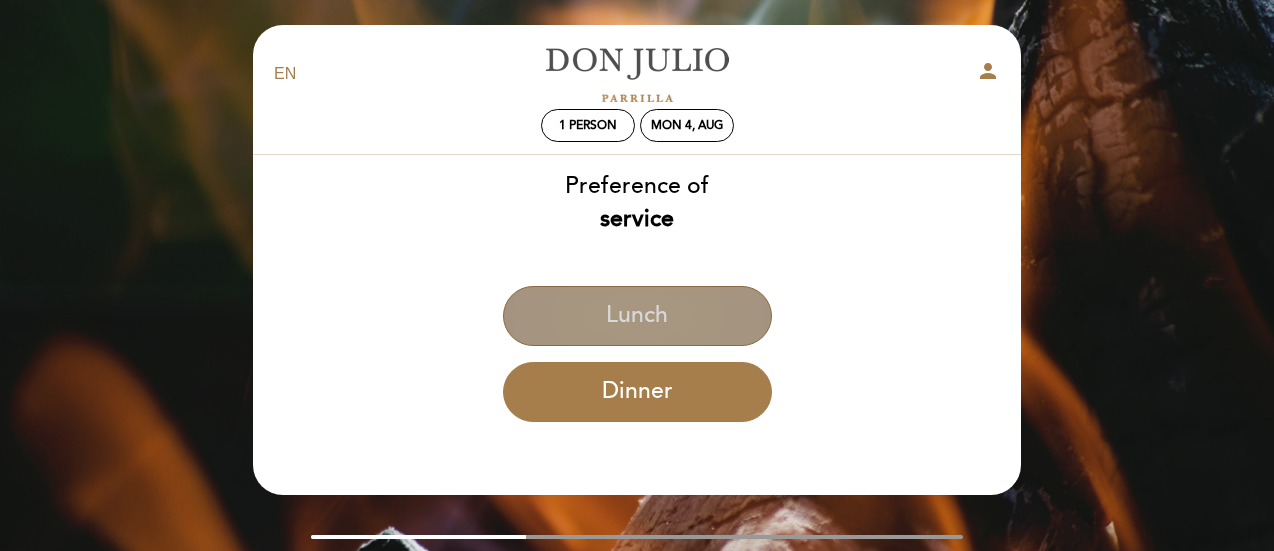 click on "Lunch" at bounding box center [637, 316] 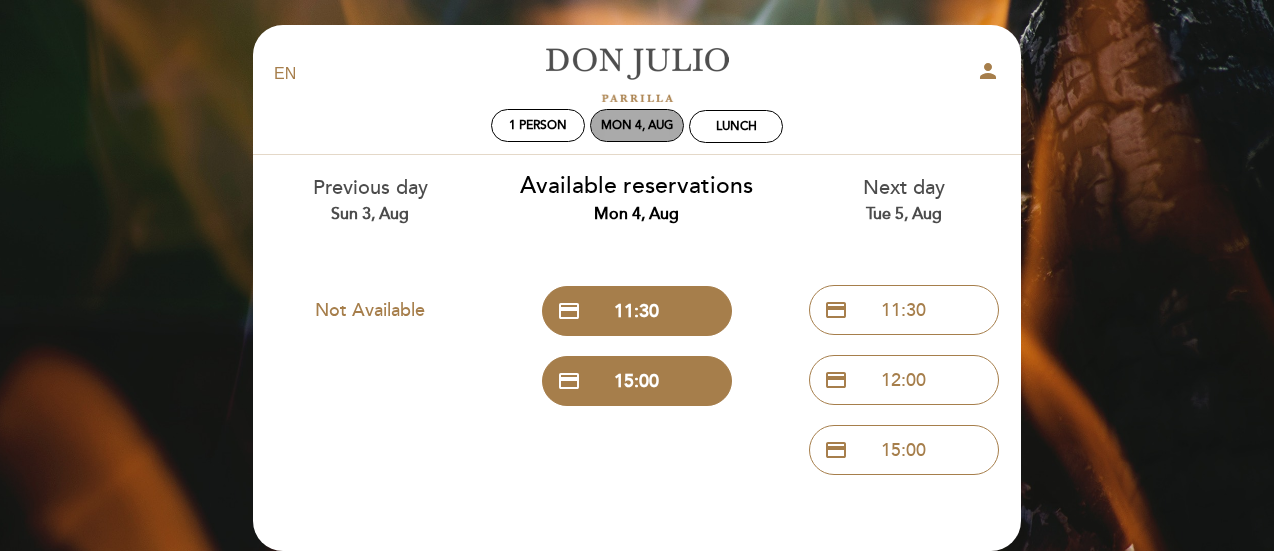 click on "Mon
4,
Aug" at bounding box center (637, 125) 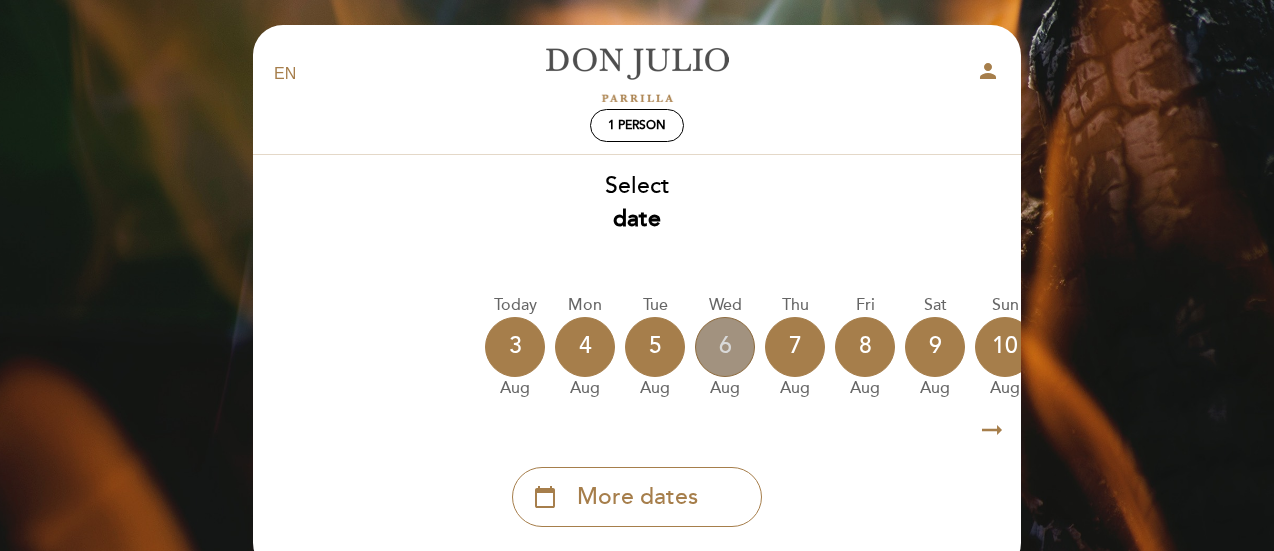 click on "6" at bounding box center [725, 347] 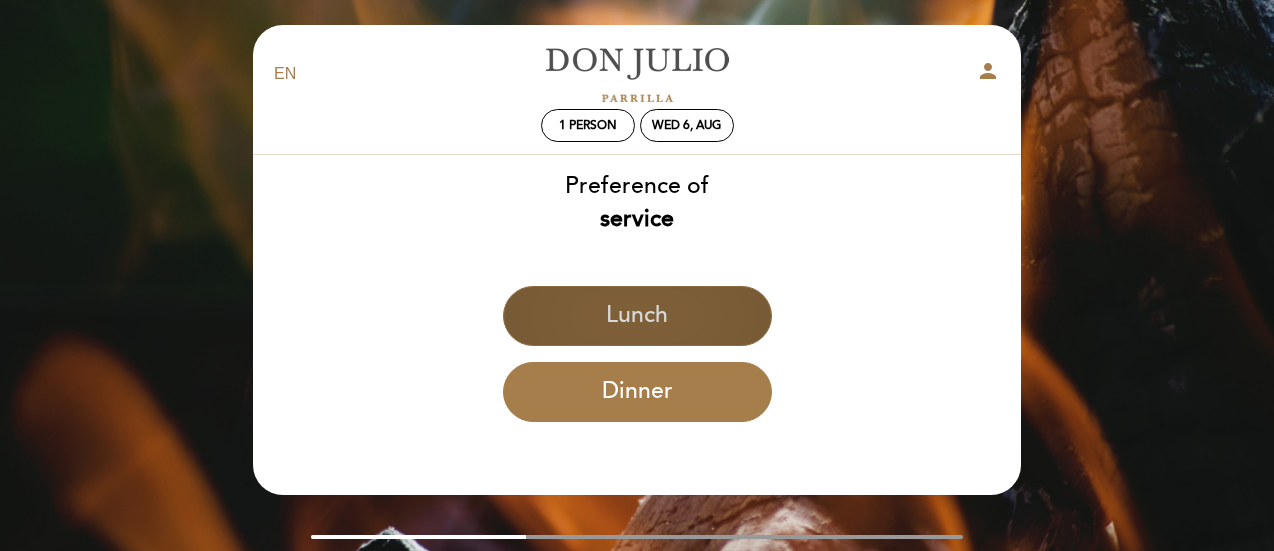 click on "Lunch" at bounding box center [637, 316] 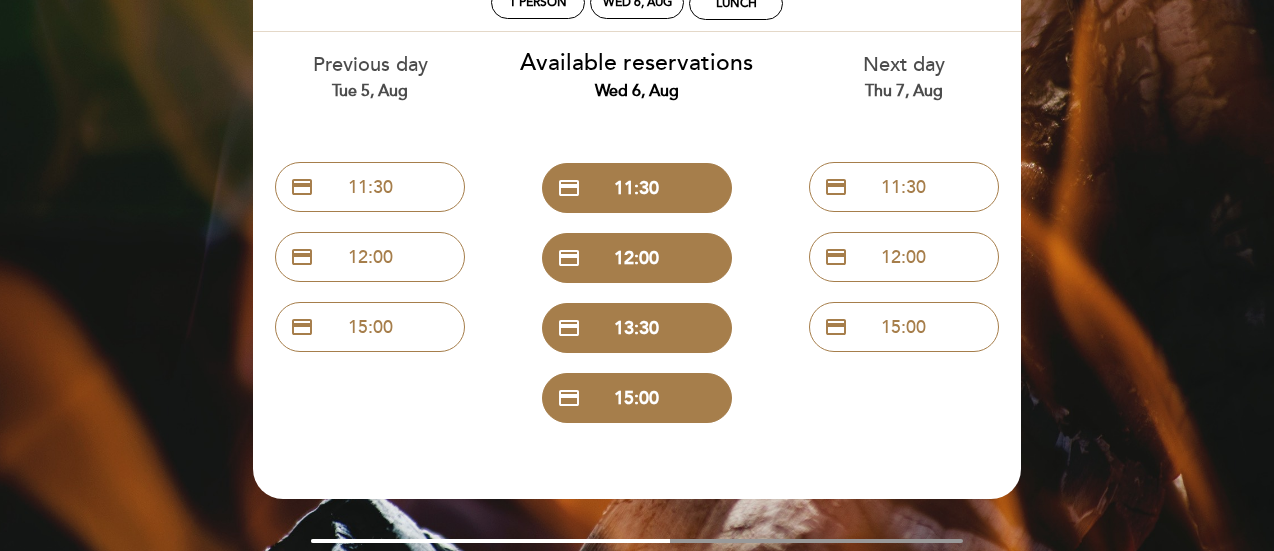 scroll, scrollTop: 128, scrollLeft: 0, axis: vertical 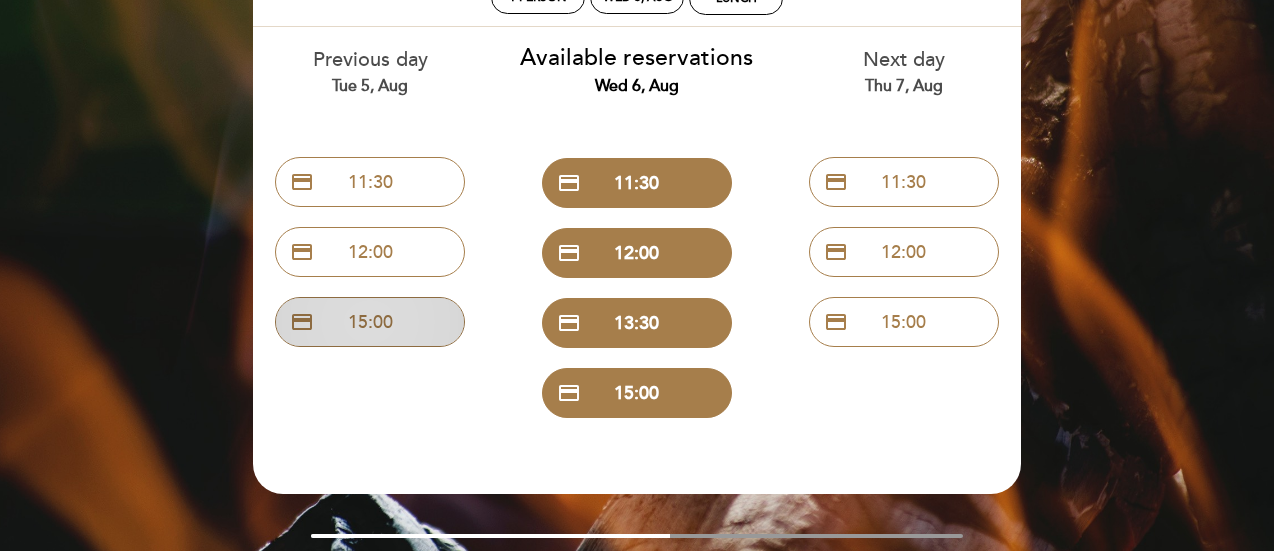 click on "credit_card
15:00" at bounding box center [370, 322] 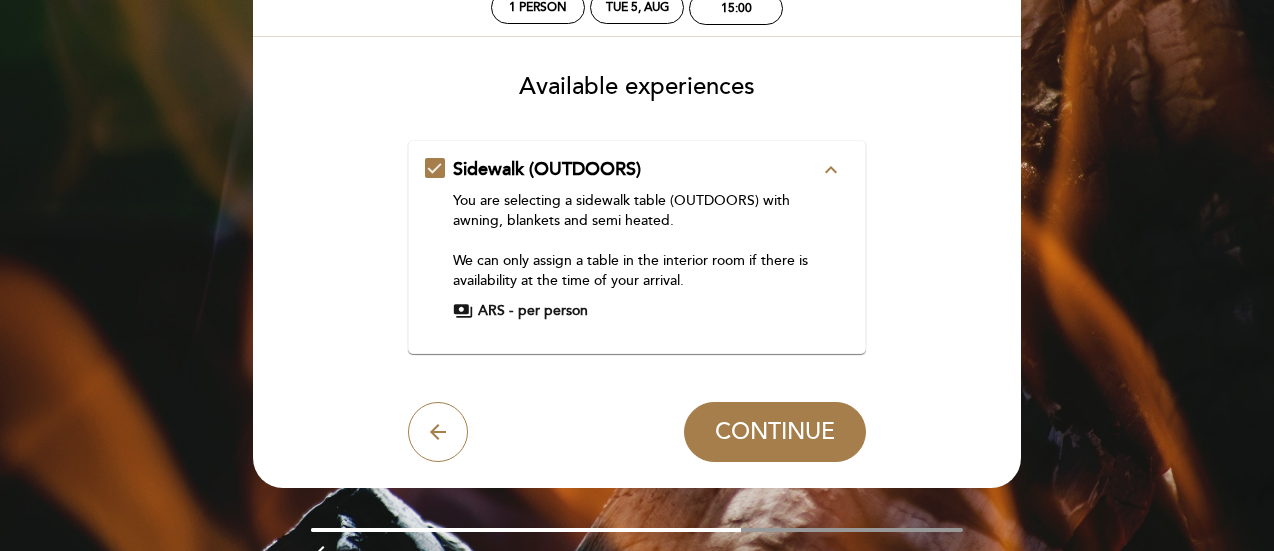 scroll, scrollTop: 131, scrollLeft: 0, axis: vertical 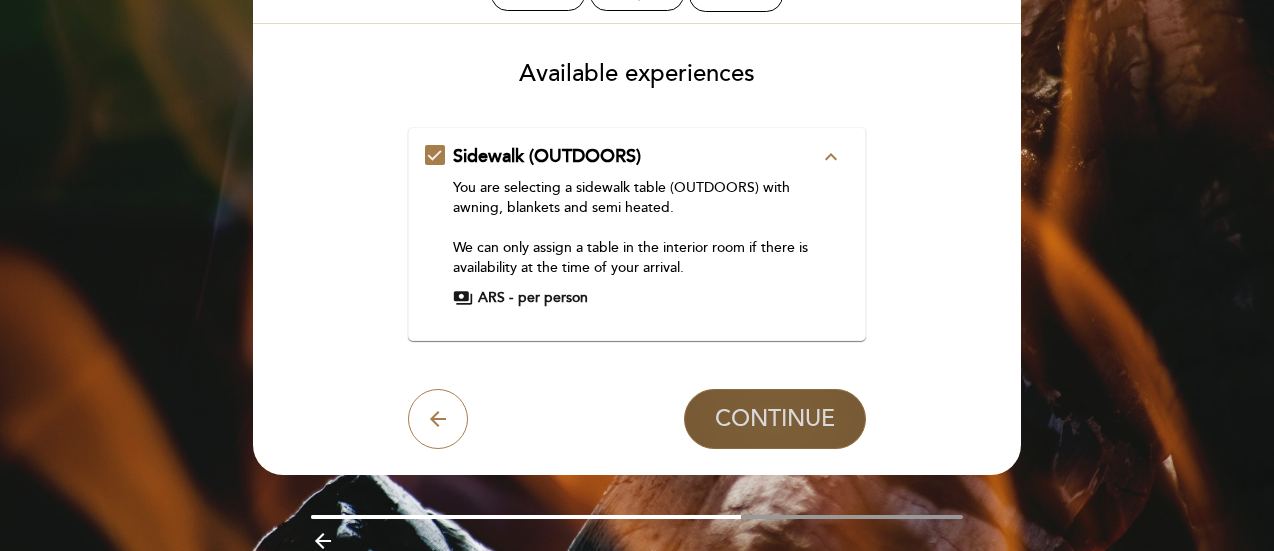 click on "CONTINUE" at bounding box center [775, 419] 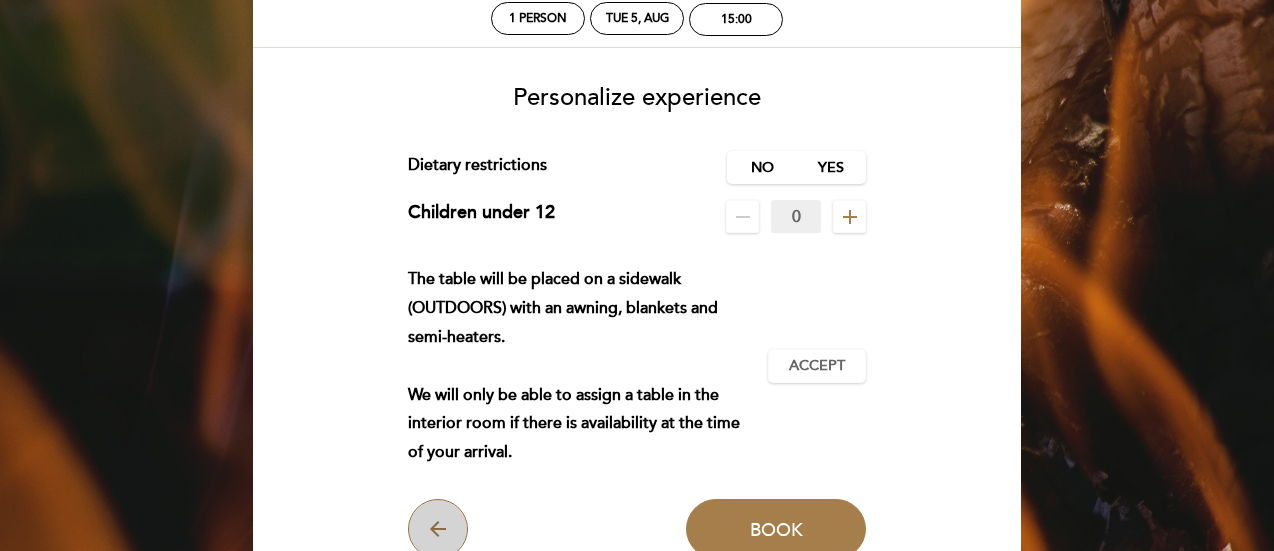 click on "arrow_back" at bounding box center (438, 529) 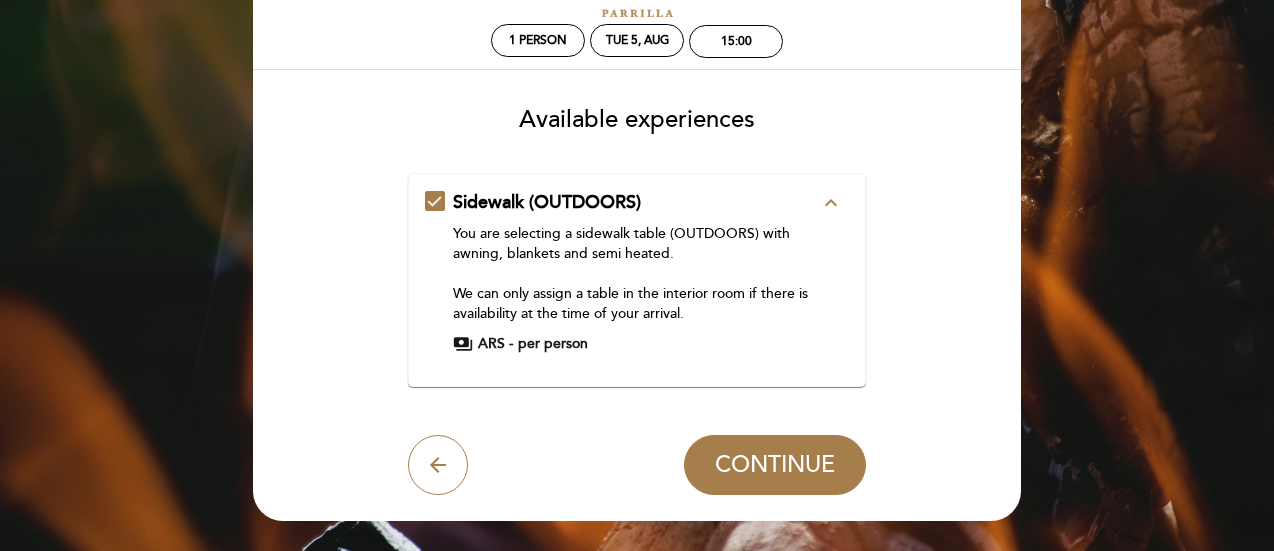scroll, scrollTop: 86, scrollLeft: 0, axis: vertical 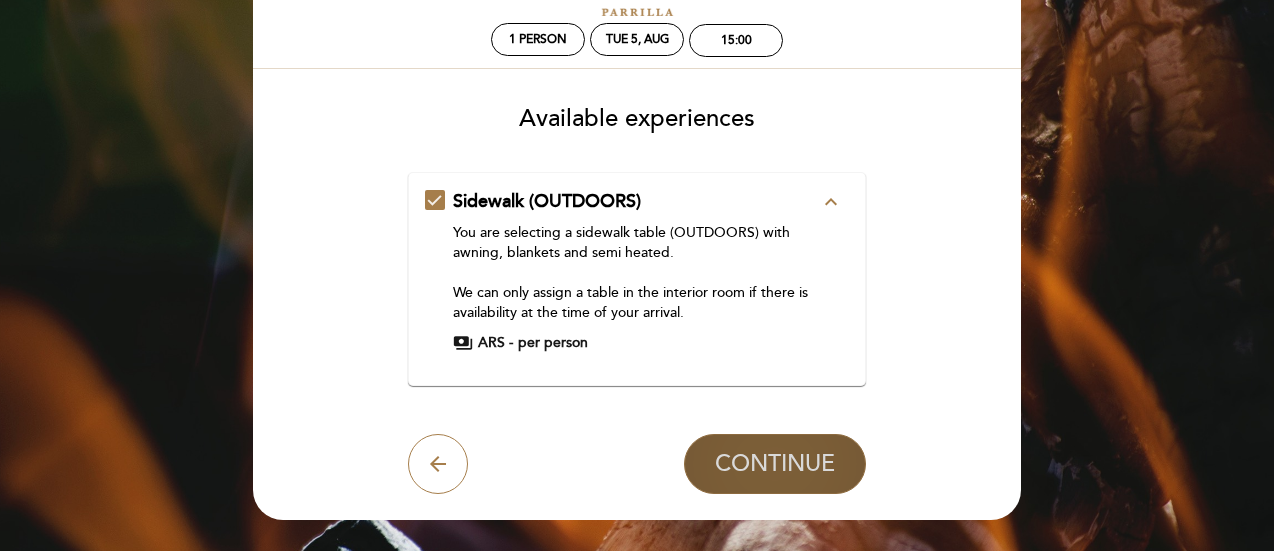 click on "CONTINUE" at bounding box center [775, 464] 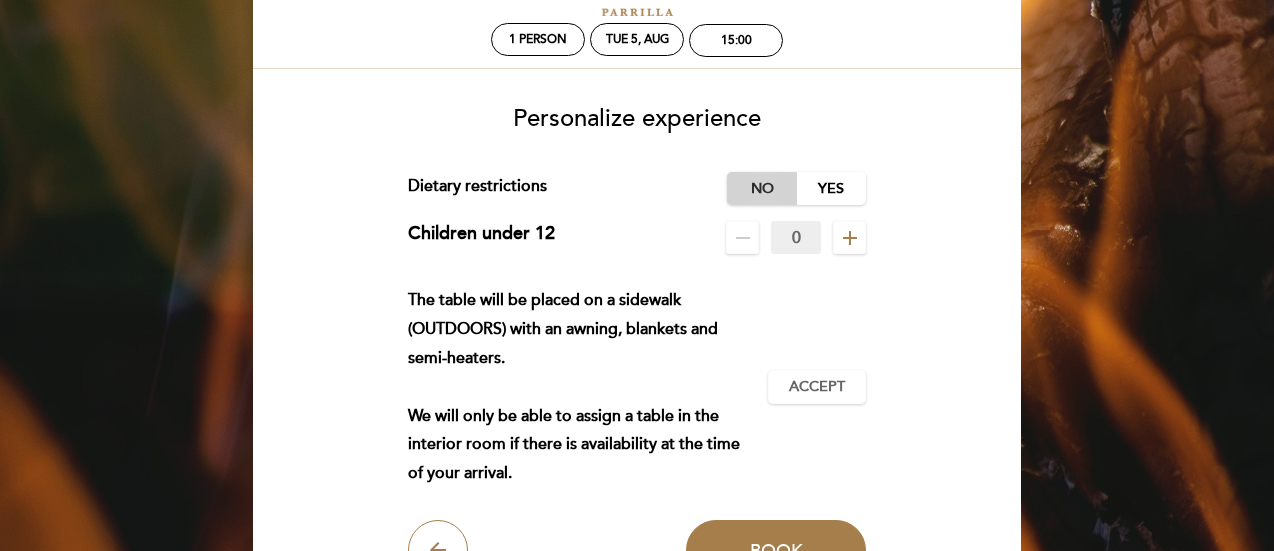 click on "No" at bounding box center [762, 188] 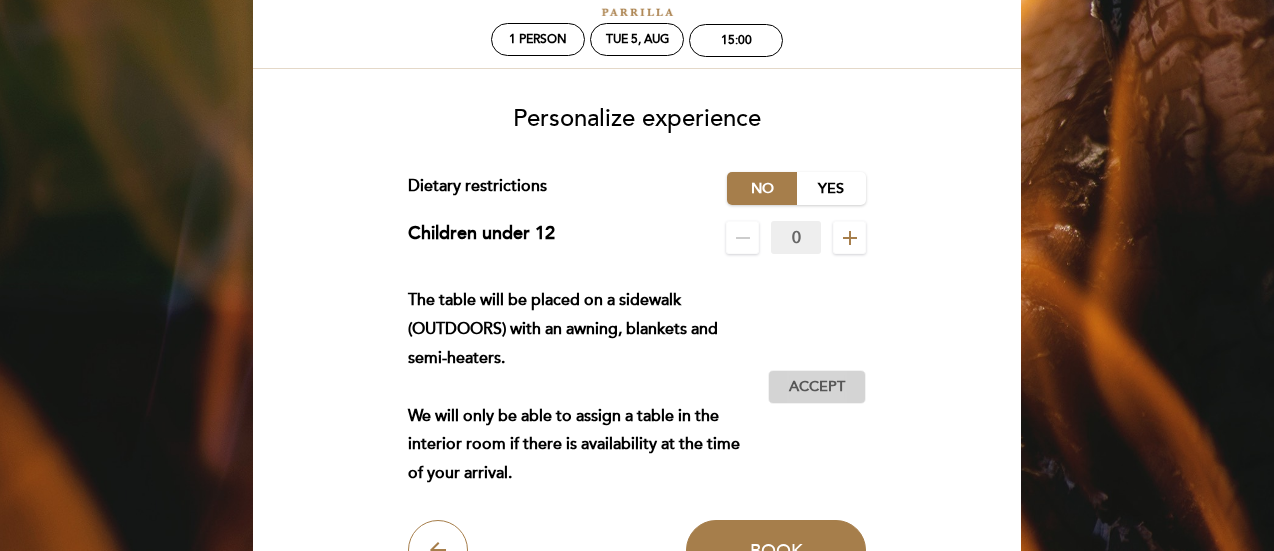 click on "Accept" at bounding box center [817, 387] 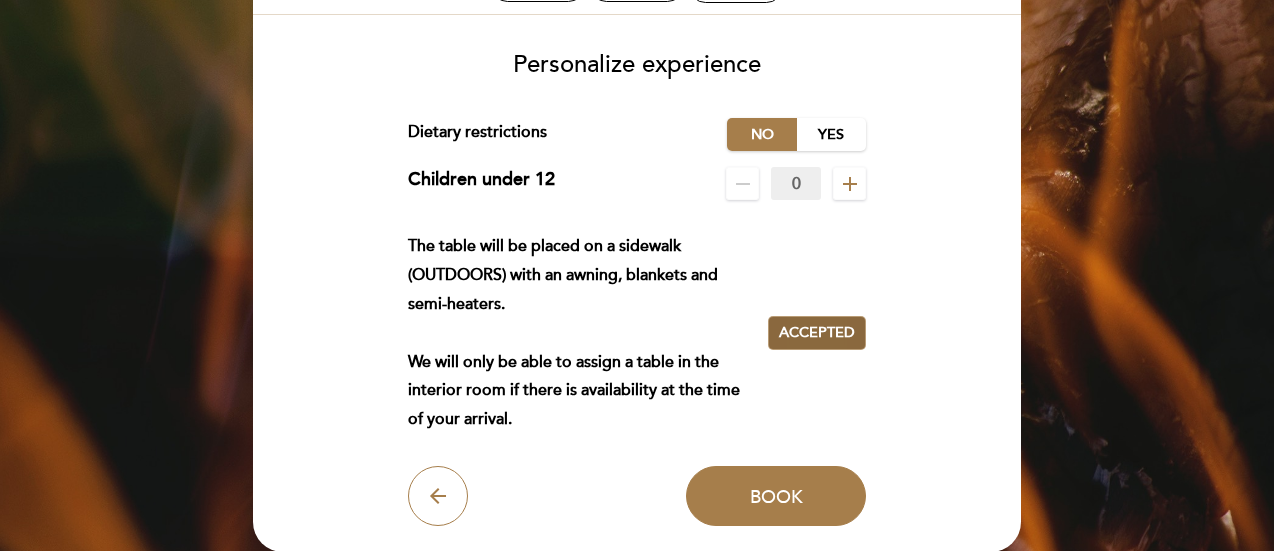 scroll, scrollTop: 142, scrollLeft: 0, axis: vertical 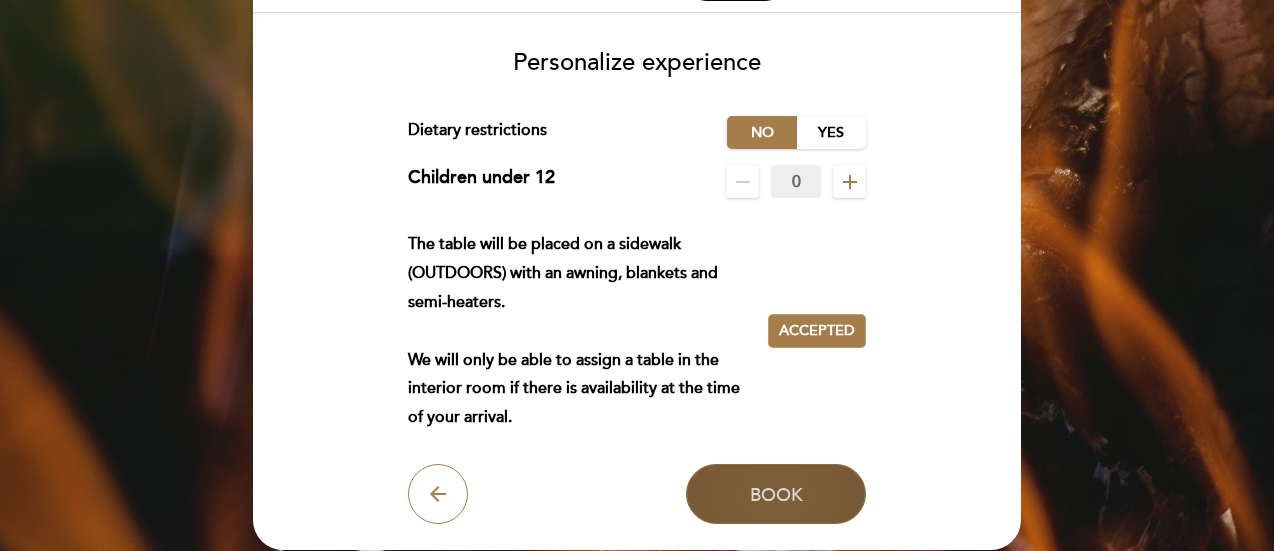click on "Book" at bounding box center [776, 494] 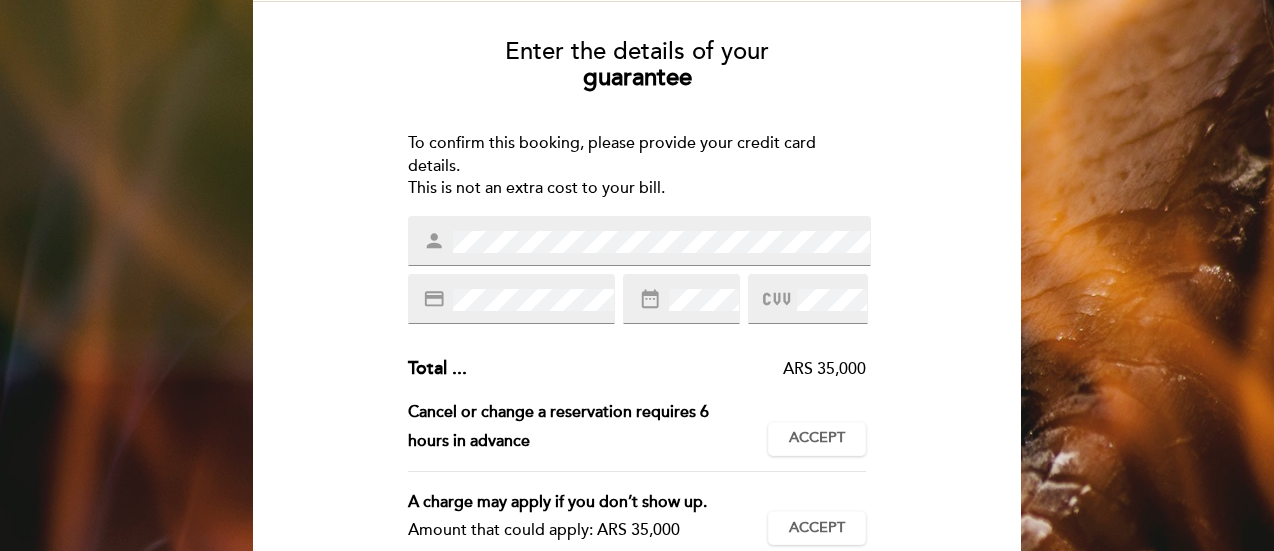scroll, scrollTop: 156, scrollLeft: 0, axis: vertical 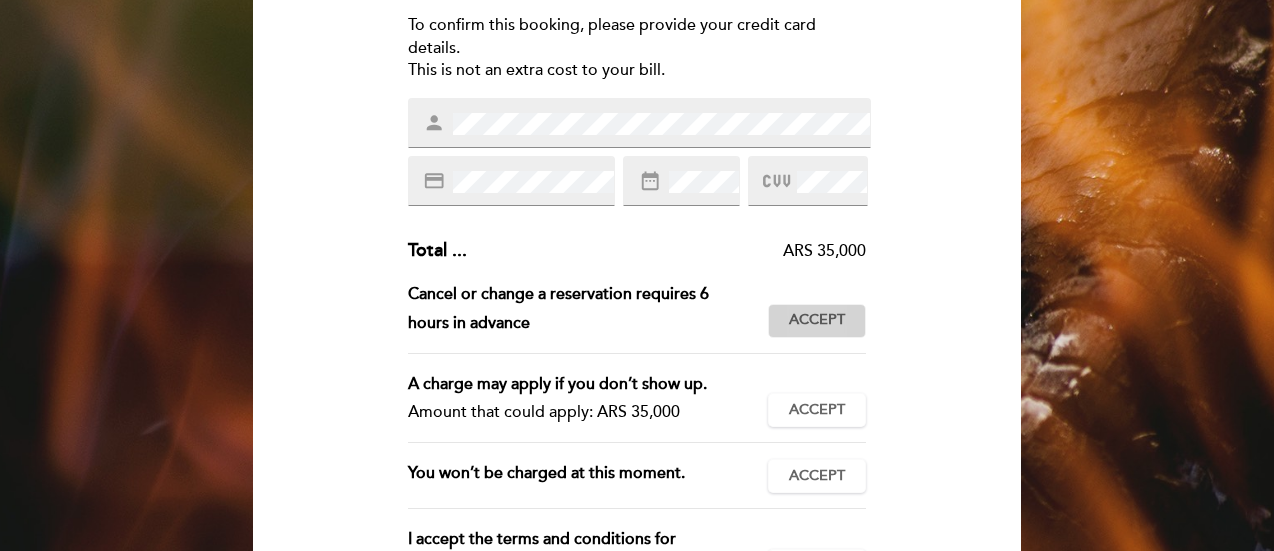 click on "Accept" at bounding box center [817, 320] 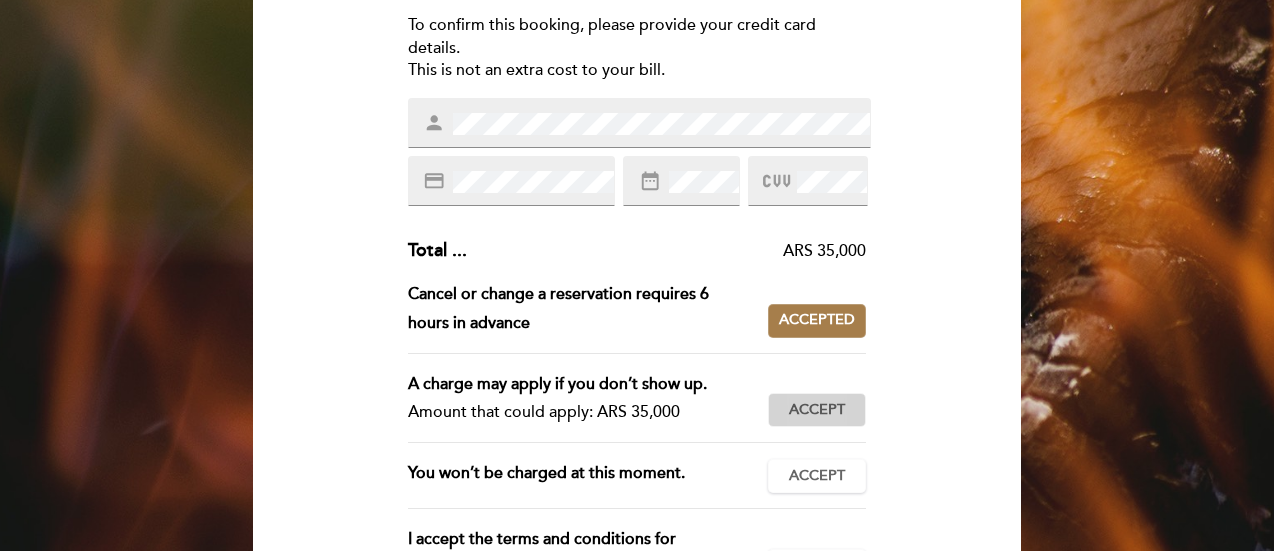 click on "Accept" at bounding box center (817, 410) 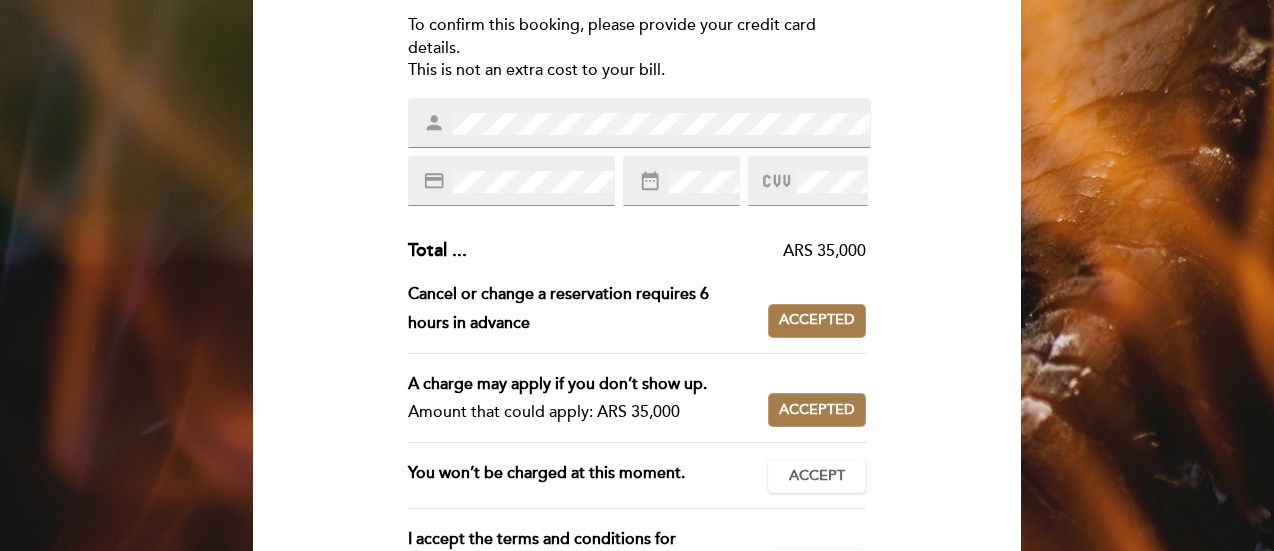 click on "Subtotal :
ARS 35,000
Service charge :
ARS 0 (0%)
Tax :
ARS 0 (0%)
Total ...
ARS 35,000
This reservation requires a prepayment.
Amount to be paid: ARS 35,000
Accept
Accepted
This will be credited to your bill. It is not an extra cost.
Accept
Accepted
An additional processing fee of ARS 0 applies to this booking
Accept
Accepted
Cancel or change a reservation requires 6 hours in advance
This reservation can't be cancelled or modified.
Accept
Accepted" at bounding box center (637, 373) 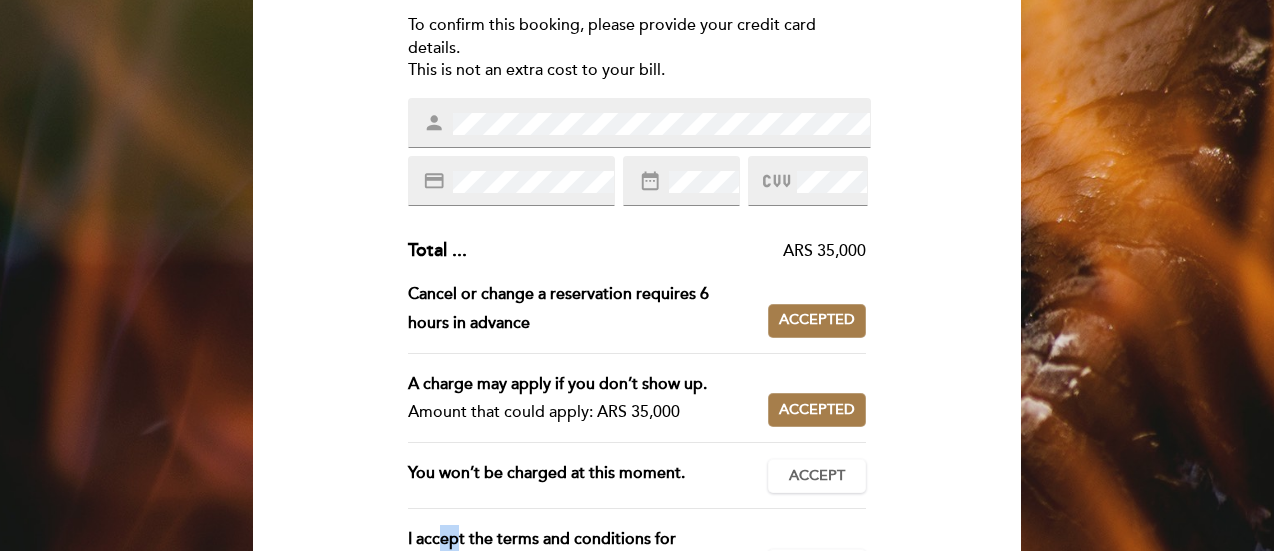 click on "Subtotal :
ARS 35,000
Service charge :
ARS 0 (0%)
Tax :
ARS 0 (0%)
Total ...
ARS 35,000
This reservation requires a prepayment.
Amount to be paid: ARS 35,000
Accept
Accepted
This will be credited to your bill. It is not an extra cost.
Accept
Accepted
An additional processing fee of ARS 0 applies to this booking
Accept
Accepted
Cancel or change a reservation requires 6 hours in advance
This reservation can't be cancelled or modified.
Accept
Accepted" at bounding box center (637, 373) 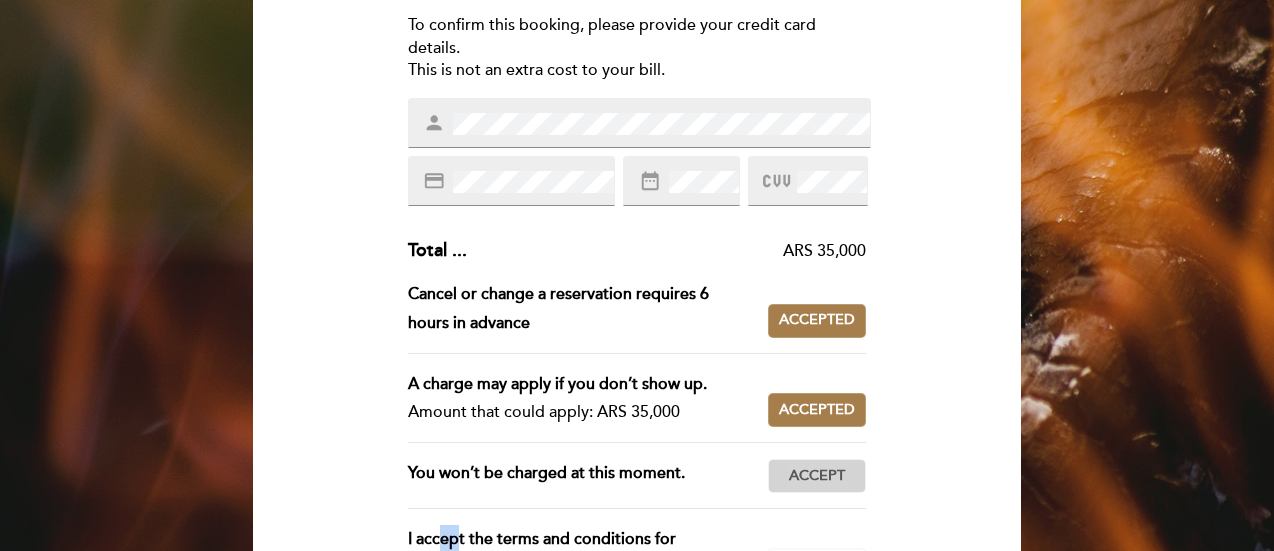 click on "Accept" at bounding box center (817, 476) 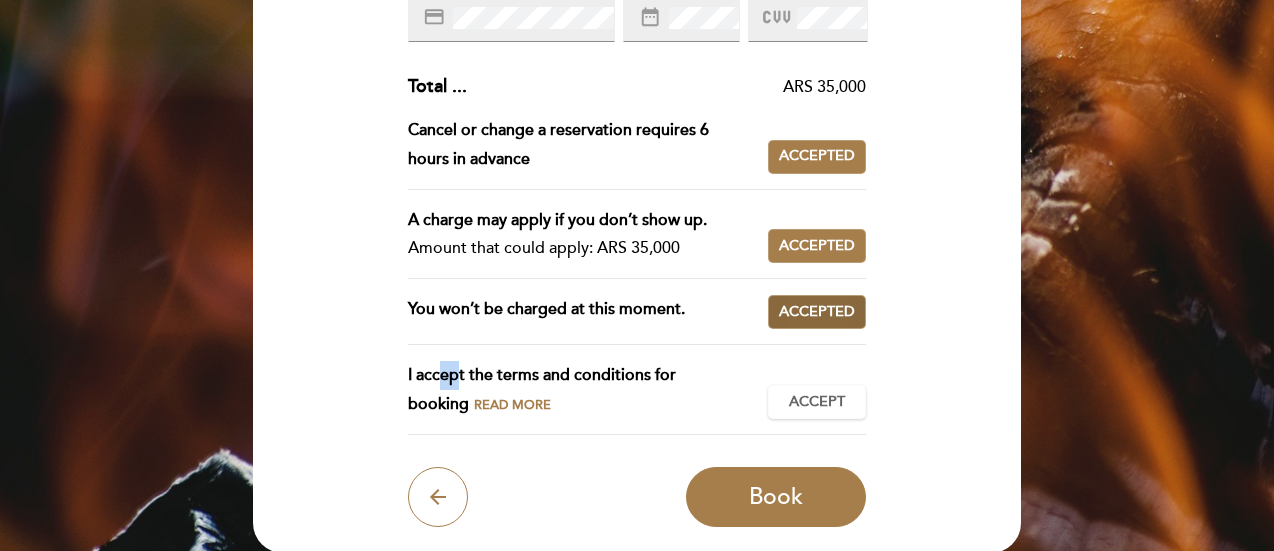 scroll, scrollTop: 451, scrollLeft: 0, axis: vertical 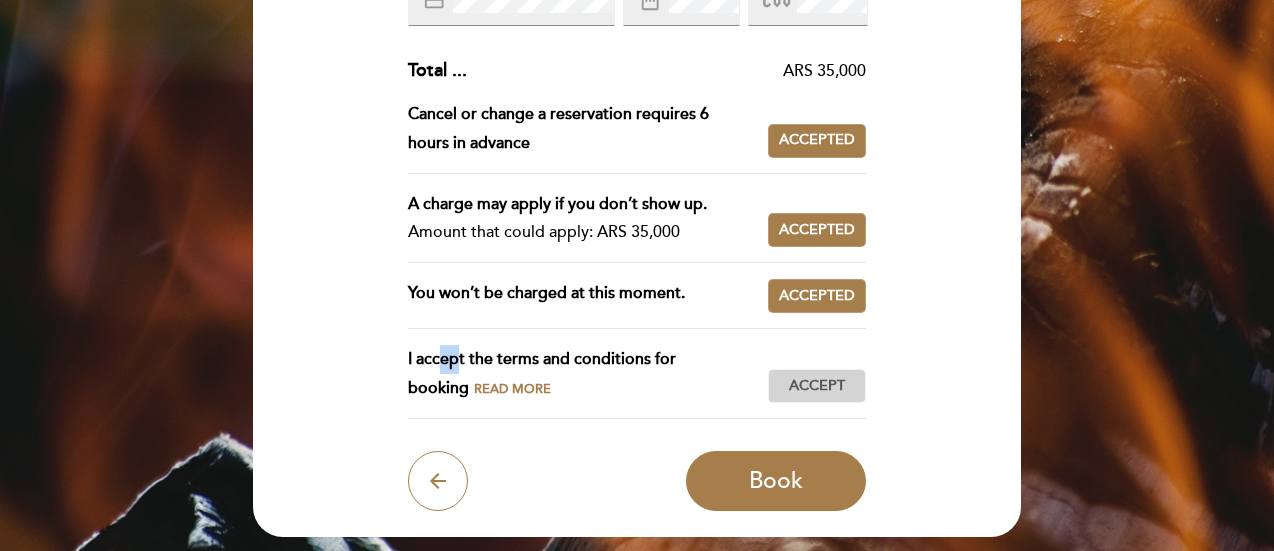click on "Accept" at bounding box center [817, 386] 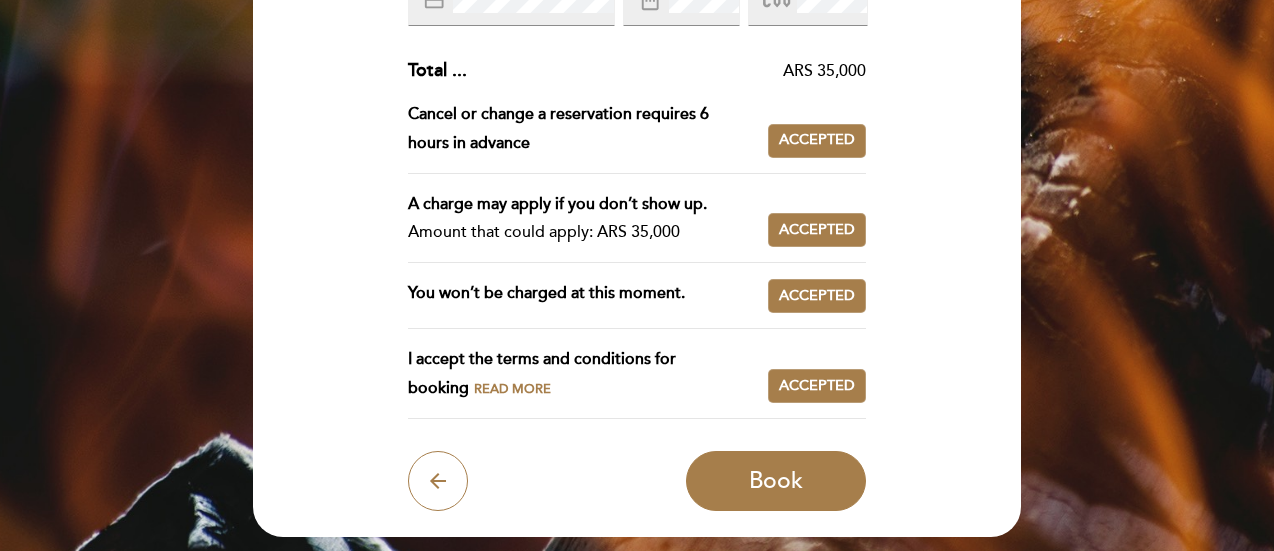 click on "Read more" at bounding box center (512, 389) 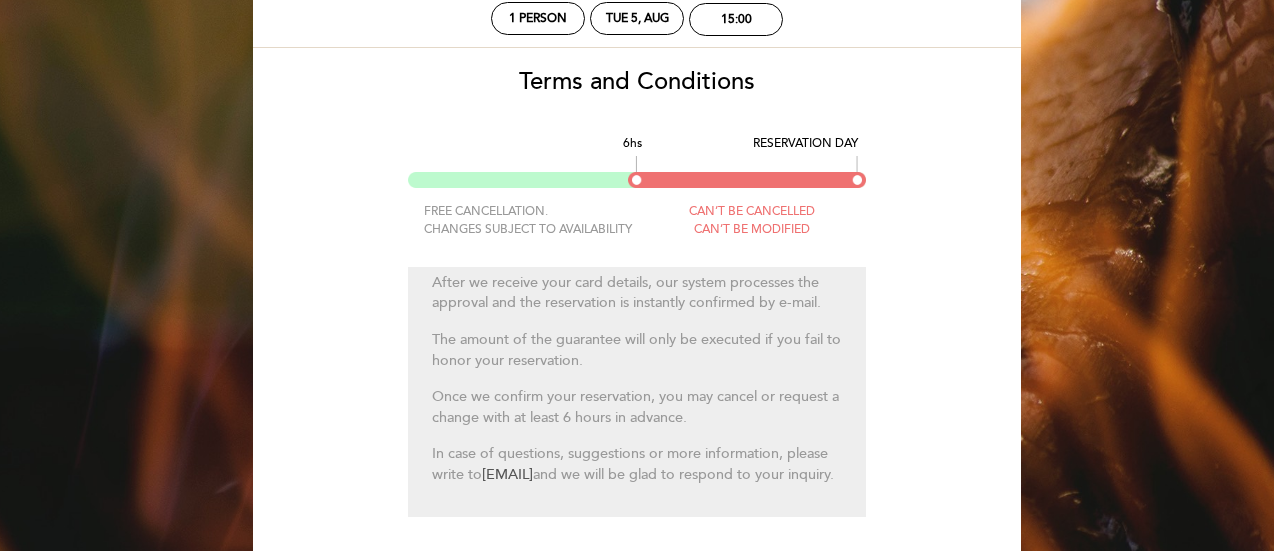 scroll, scrollTop: 202, scrollLeft: 0, axis: vertical 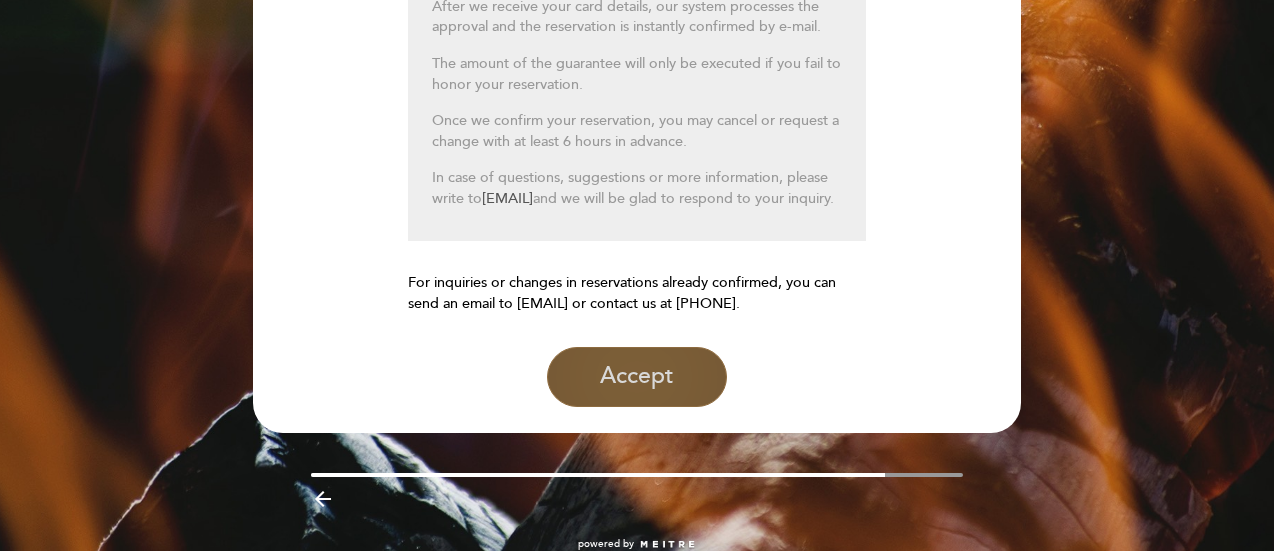 click on "Accept" at bounding box center [637, 377] 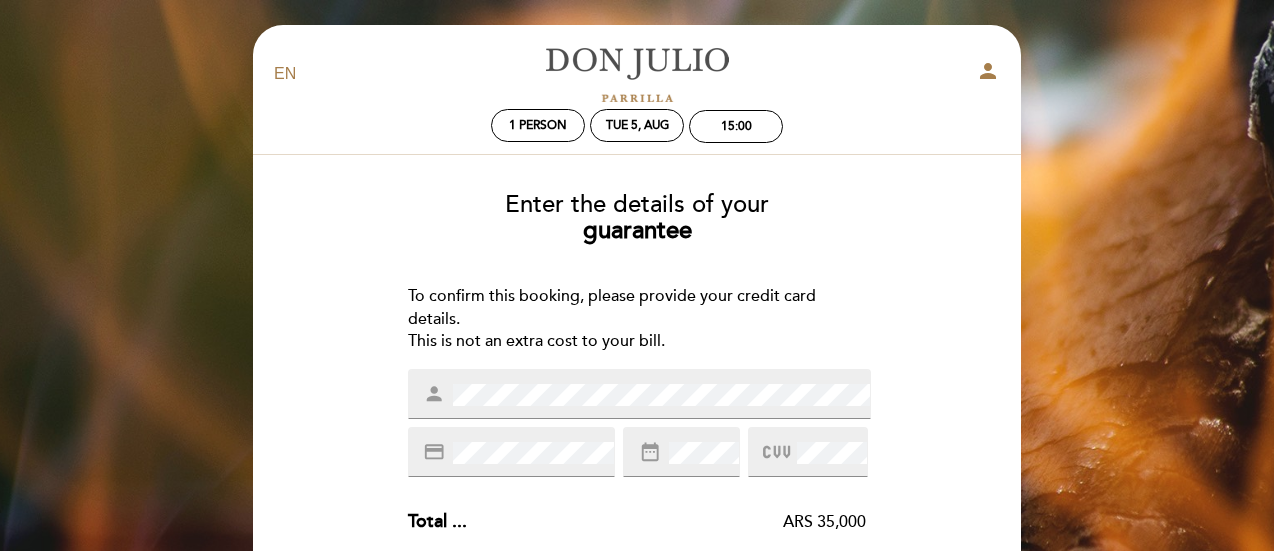 scroll, scrollTop: 120, scrollLeft: 0, axis: vertical 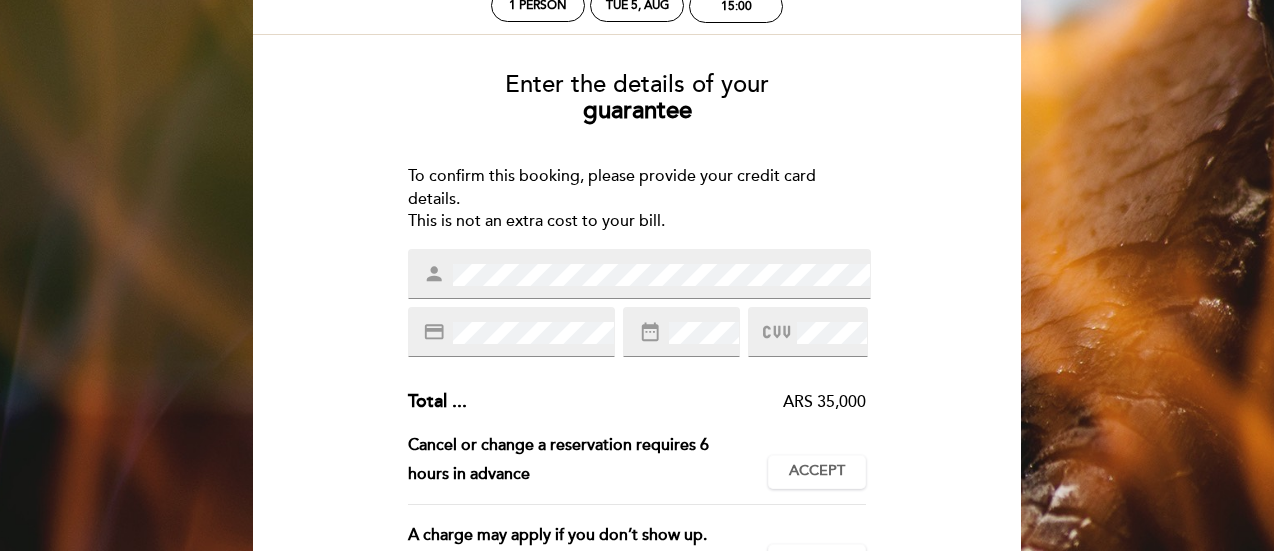 click on "person" at bounding box center (639, 274) 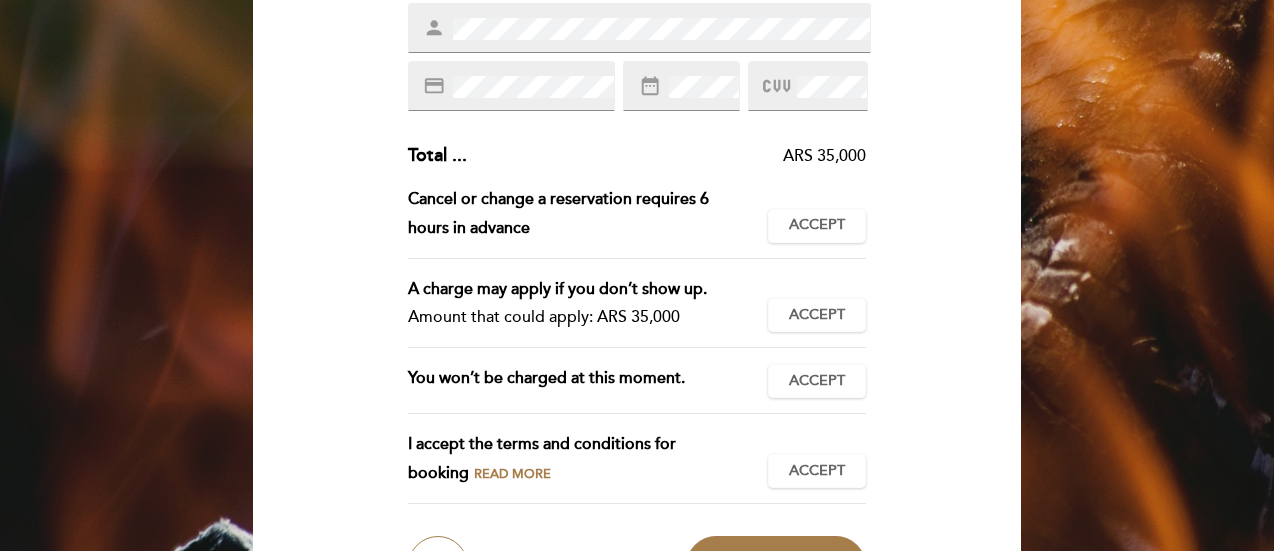 scroll, scrollTop: 368, scrollLeft: 0, axis: vertical 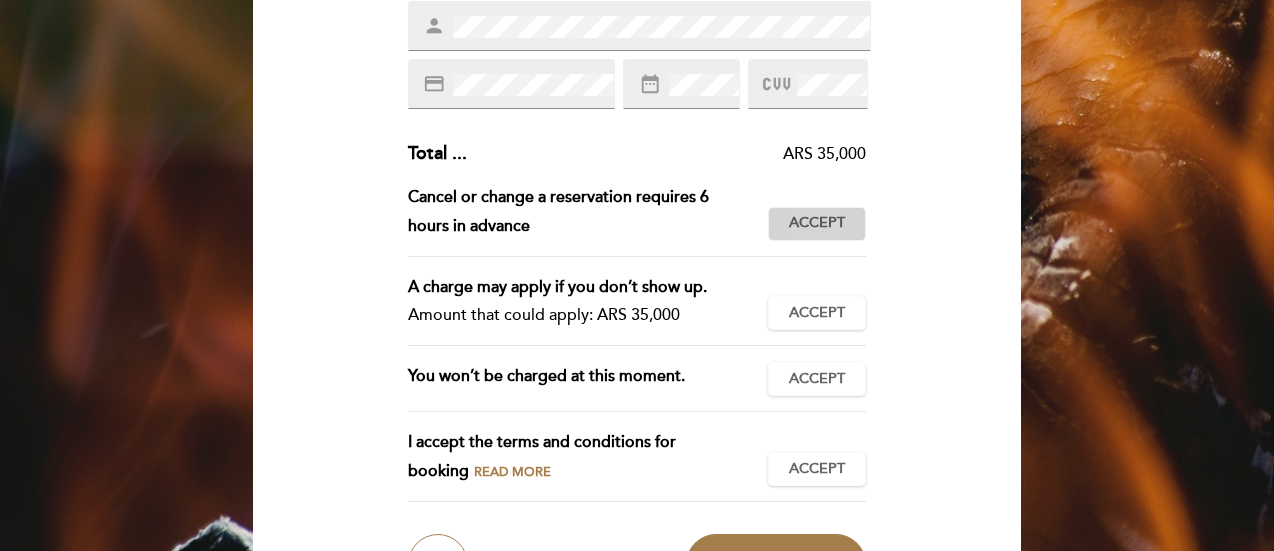 click on "Accept" at bounding box center [817, 223] 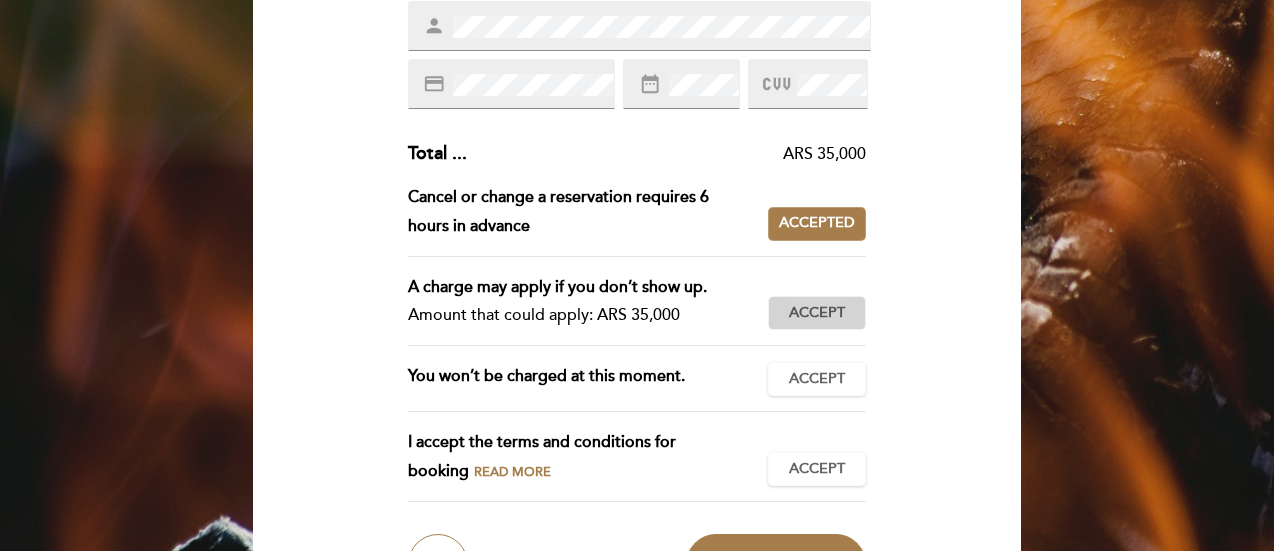 click on "Accept
Accepted" at bounding box center (817, 313) 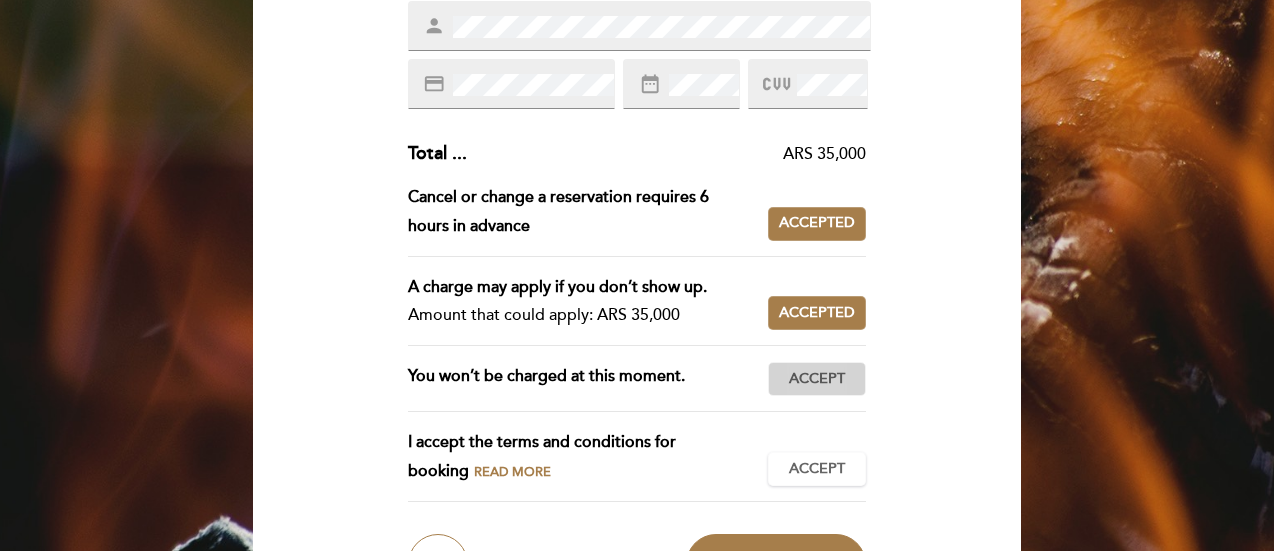 click on "Accept
Accepted" at bounding box center [817, 379] 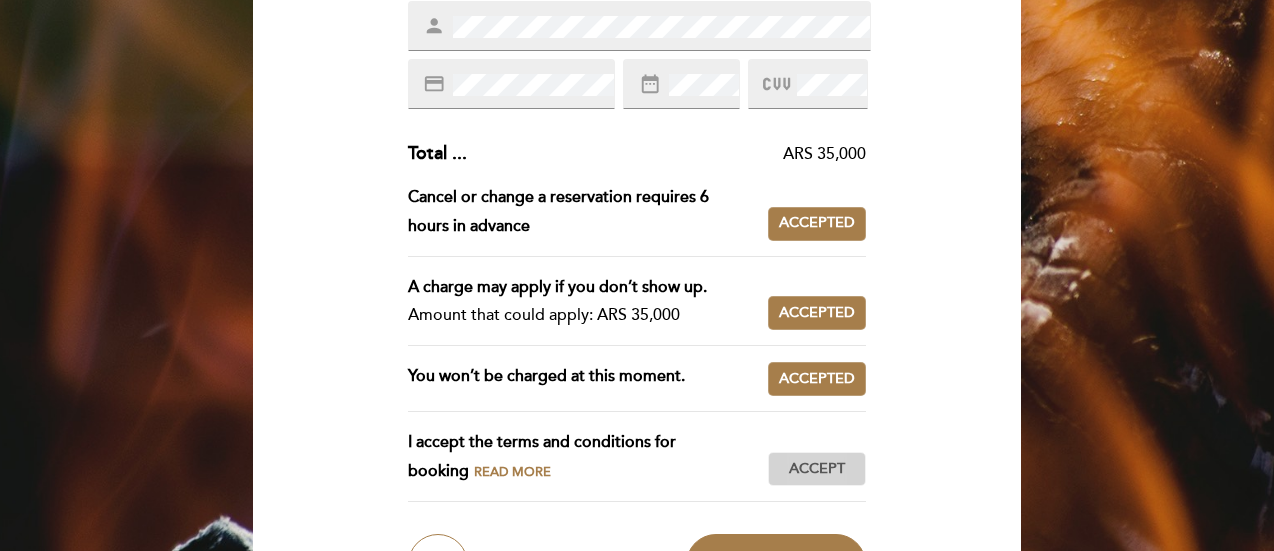 click on "Accept
Accepted" at bounding box center (817, 469) 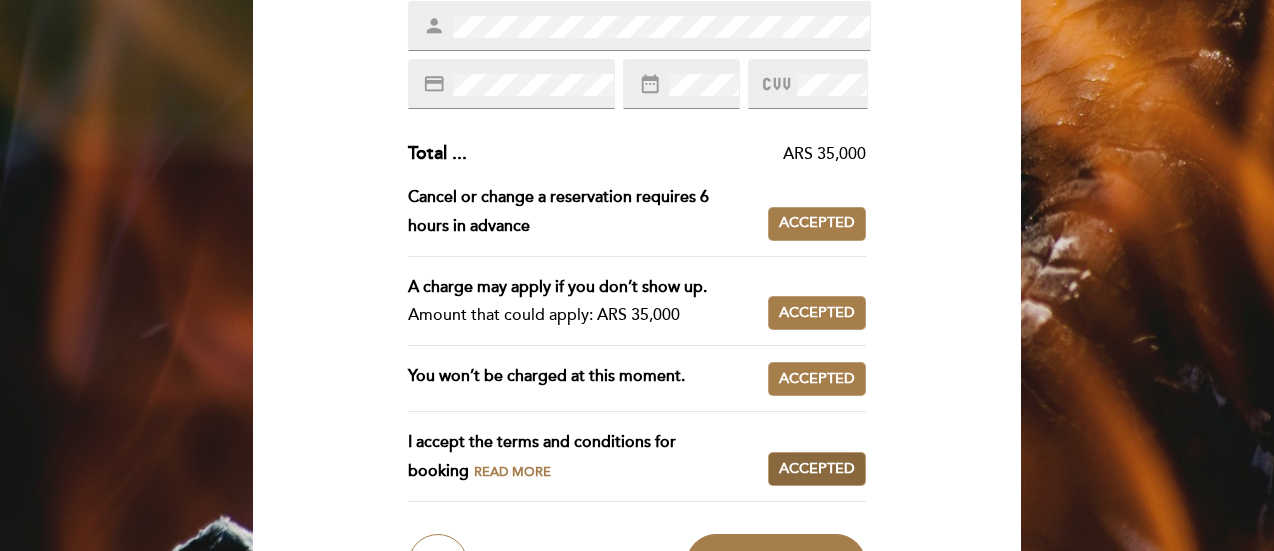 scroll, scrollTop: 482, scrollLeft: 0, axis: vertical 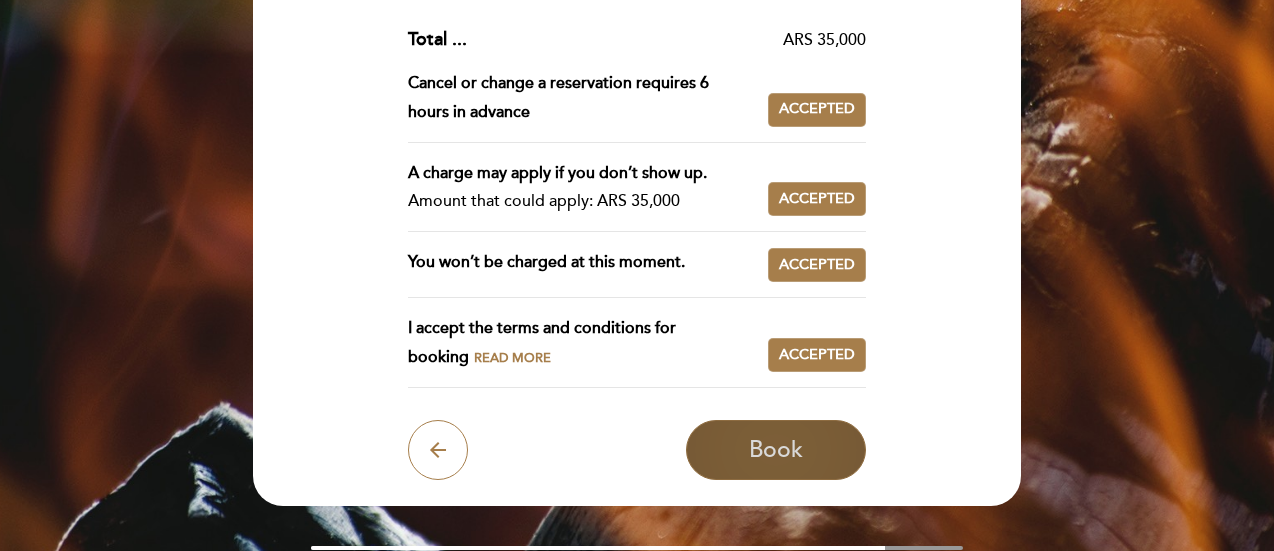 click on "Book" at bounding box center [776, 450] 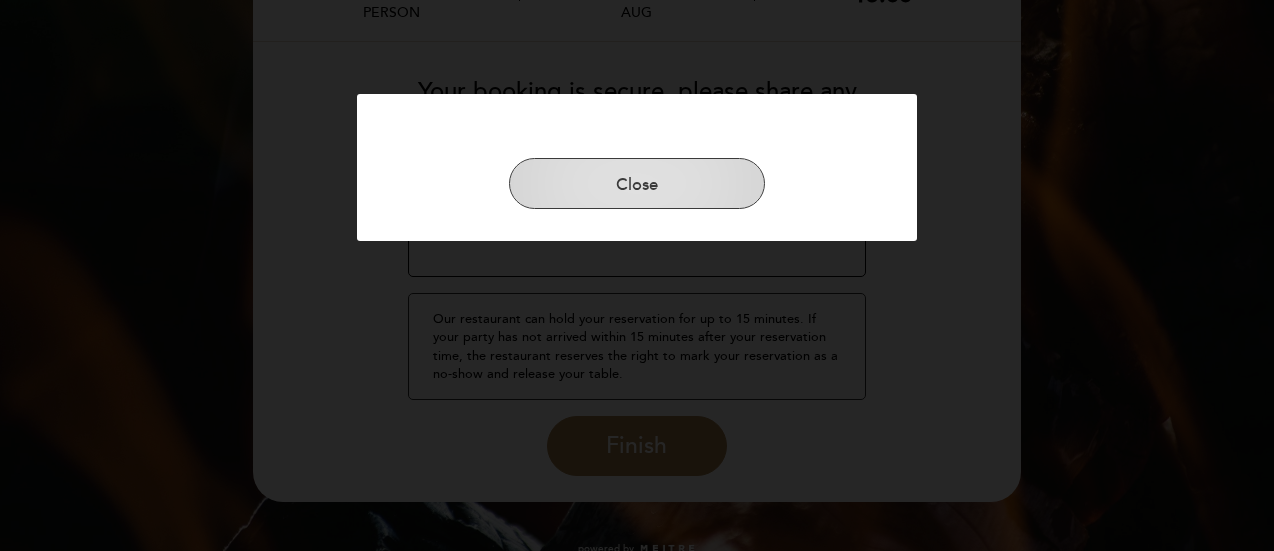 scroll, scrollTop: 0, scrollLeft: 0, axis: both 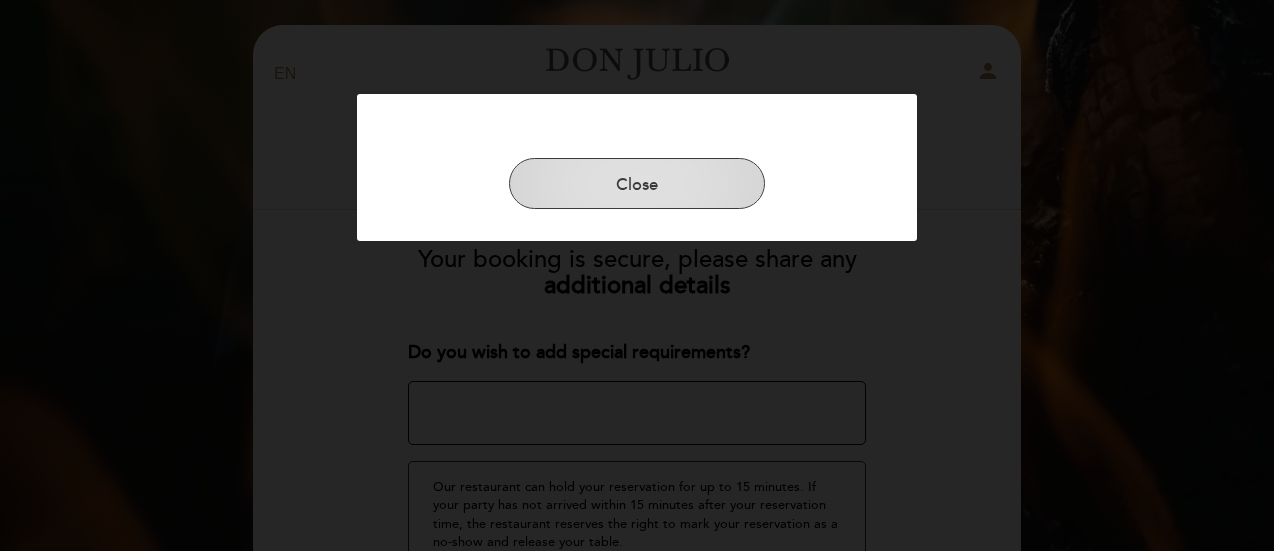 click on "Close" at bounding box center [637, 184] 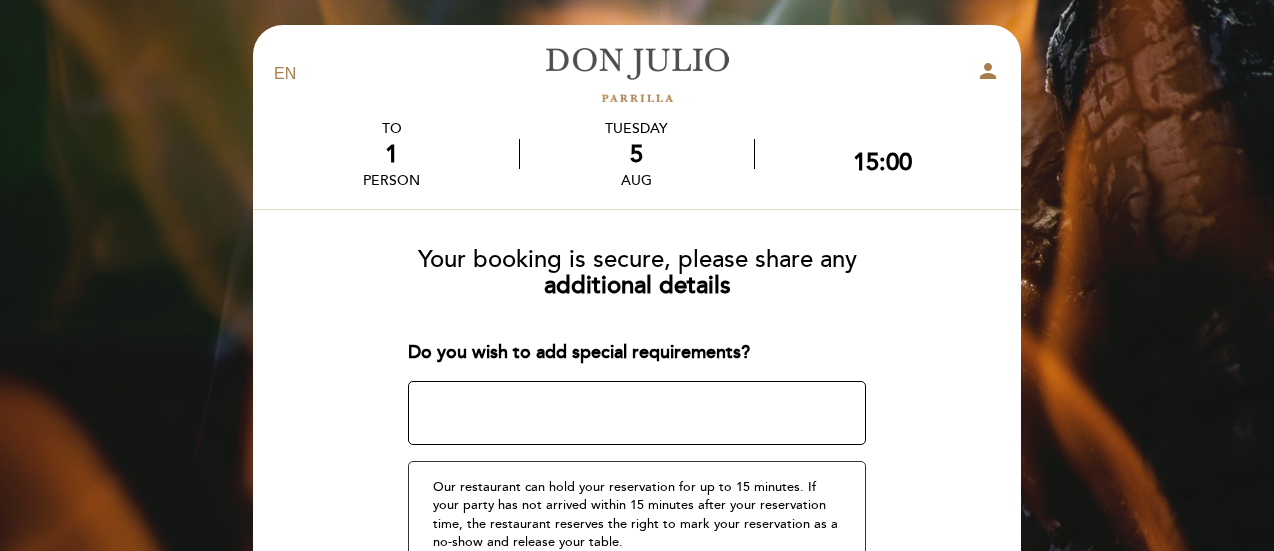scroll, scrollTop: 216, scrollLeft: 0, axis: vertical 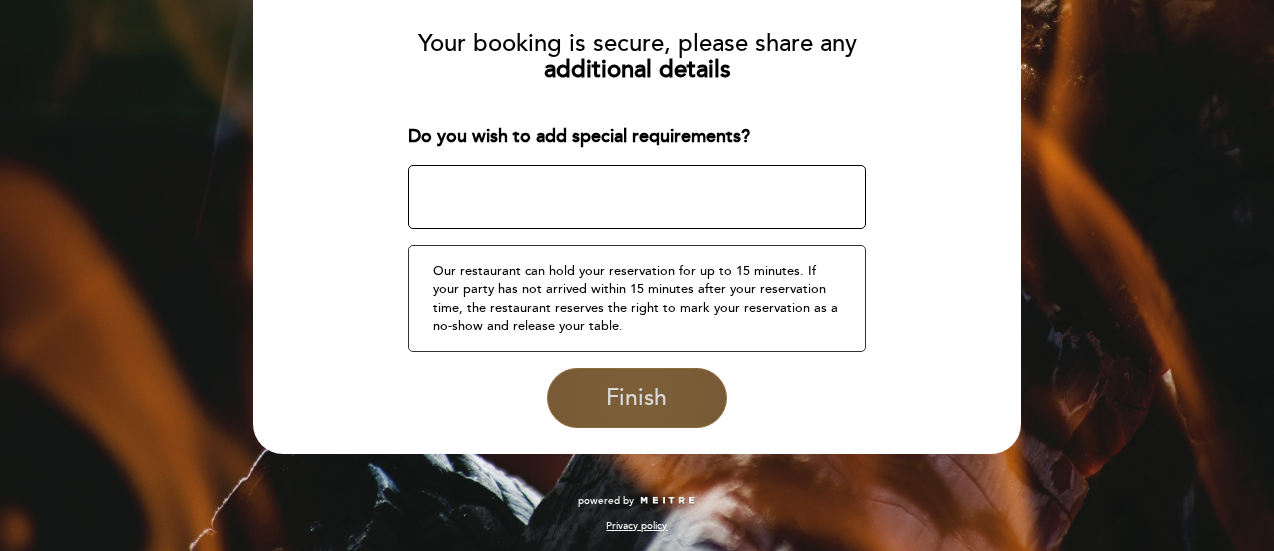 click on "Finish" at bounding box center (636, 398) 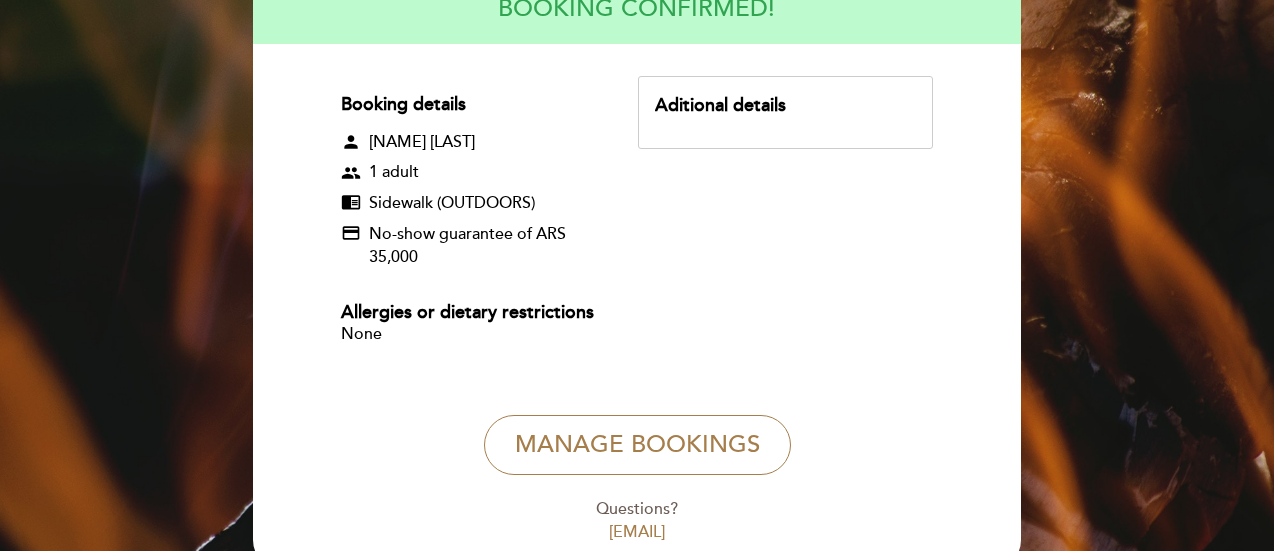 scroll, scrollTop: 353, scrollLeft: 0, axis: vertical 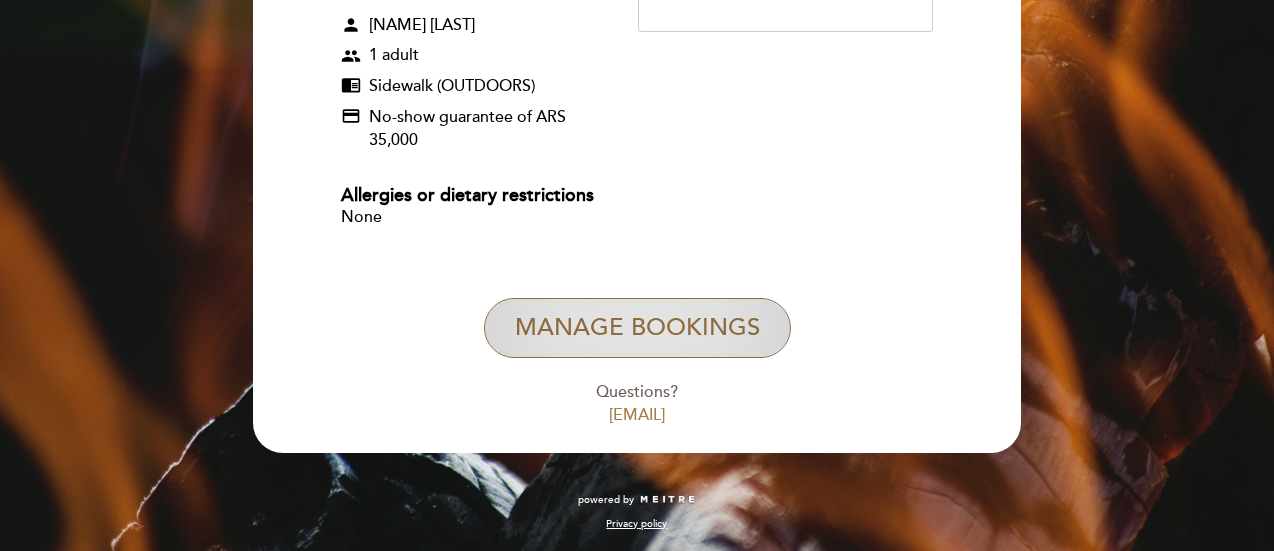 click on "Manage Bookings" at bounding box center (637, 328) 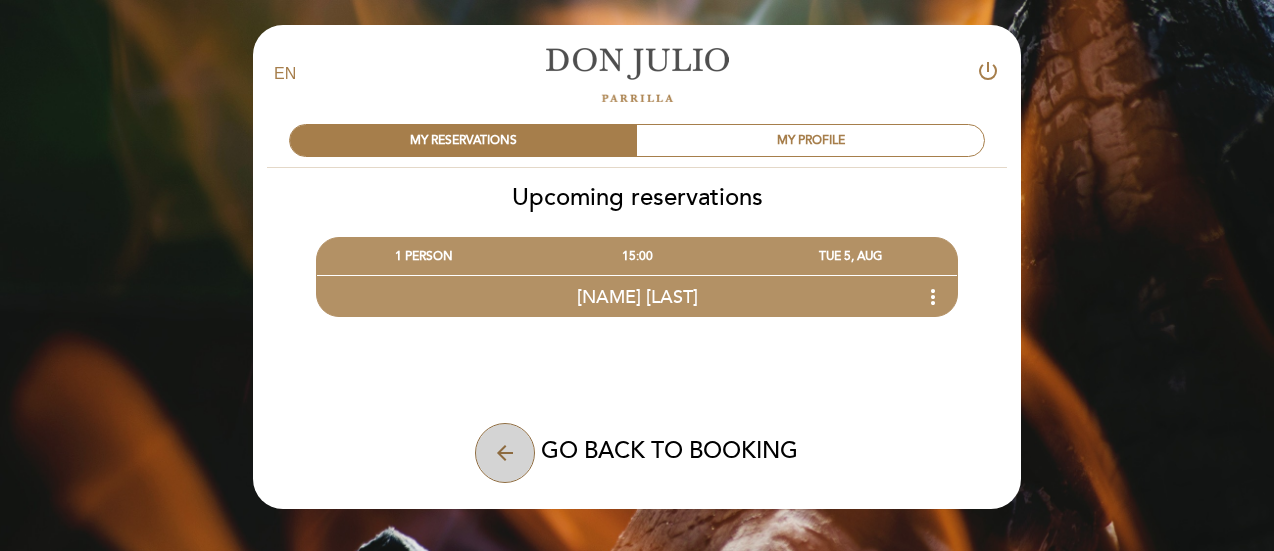 click on "arrow_back" at bounding box center (505, 453) 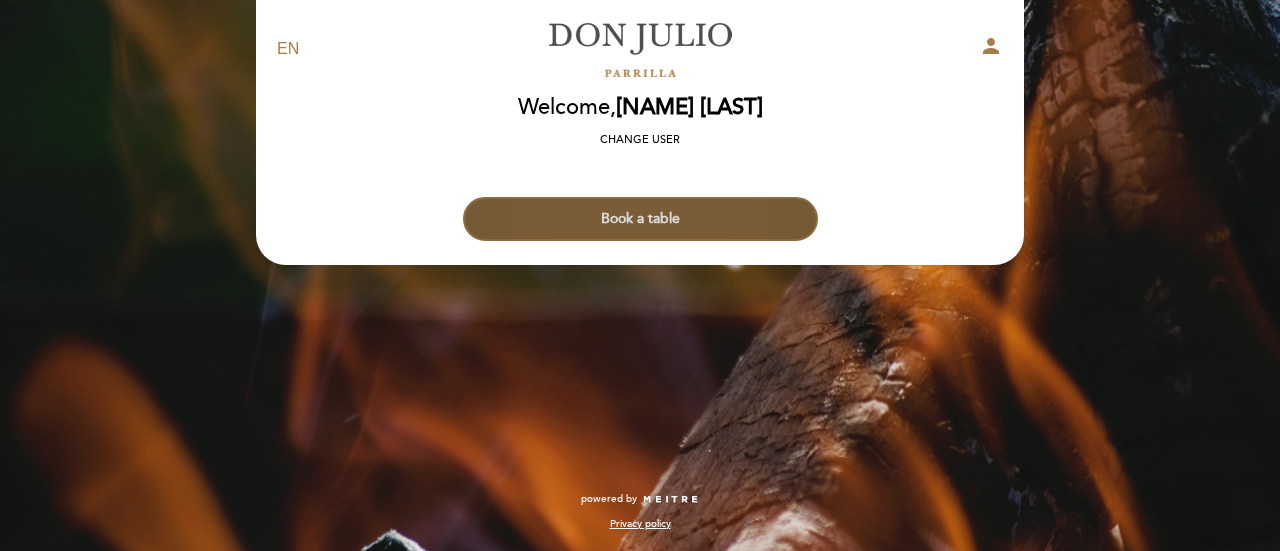 click on "Book a table" at bounding box center (640, 219) 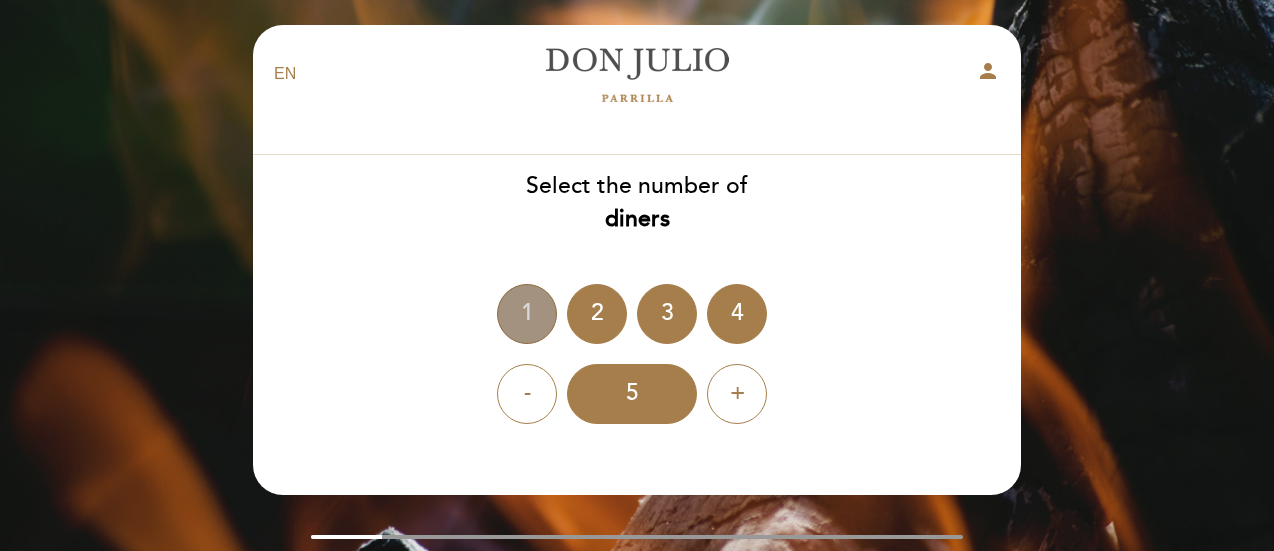 click on "1" at bounding box center [527, 314] 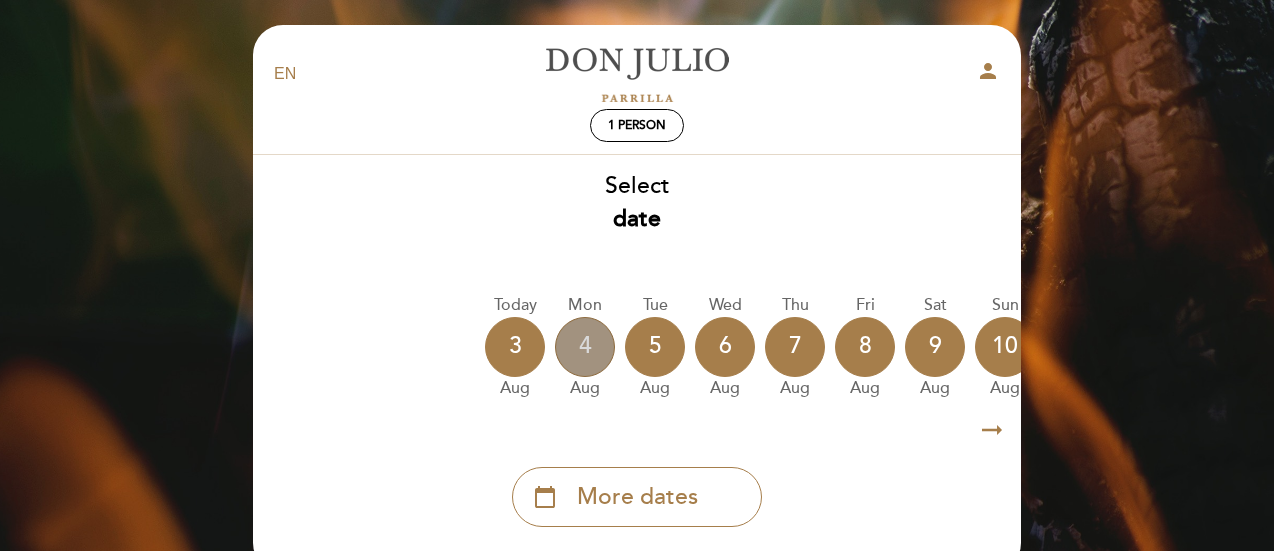 click on "4" at bounding box center [585, 347] 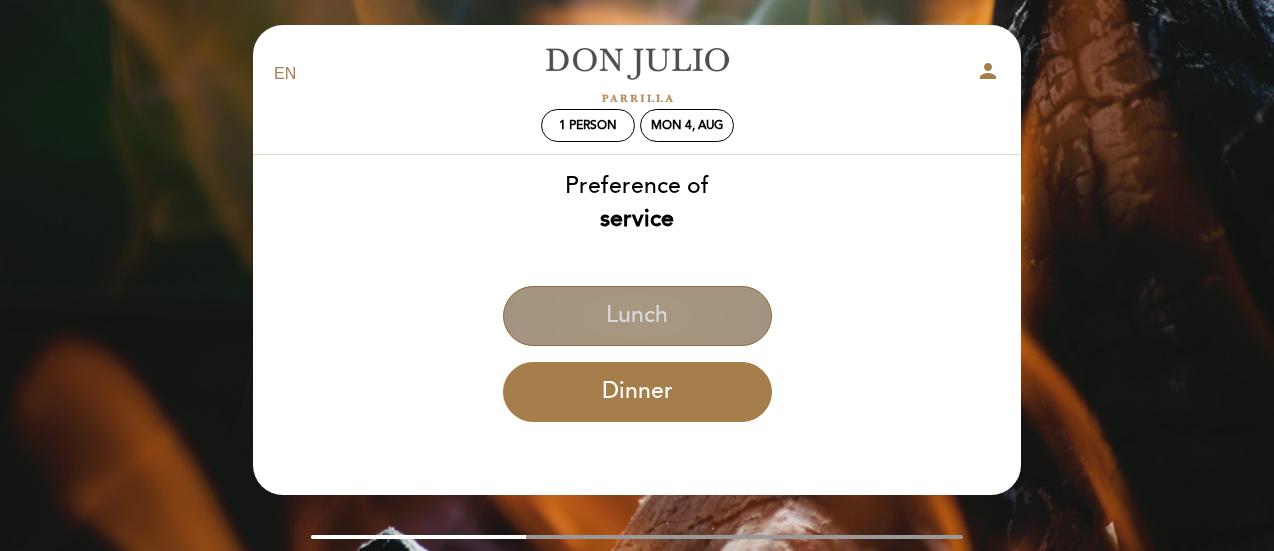 click on "Lunch" at bounding box center [637, 316] 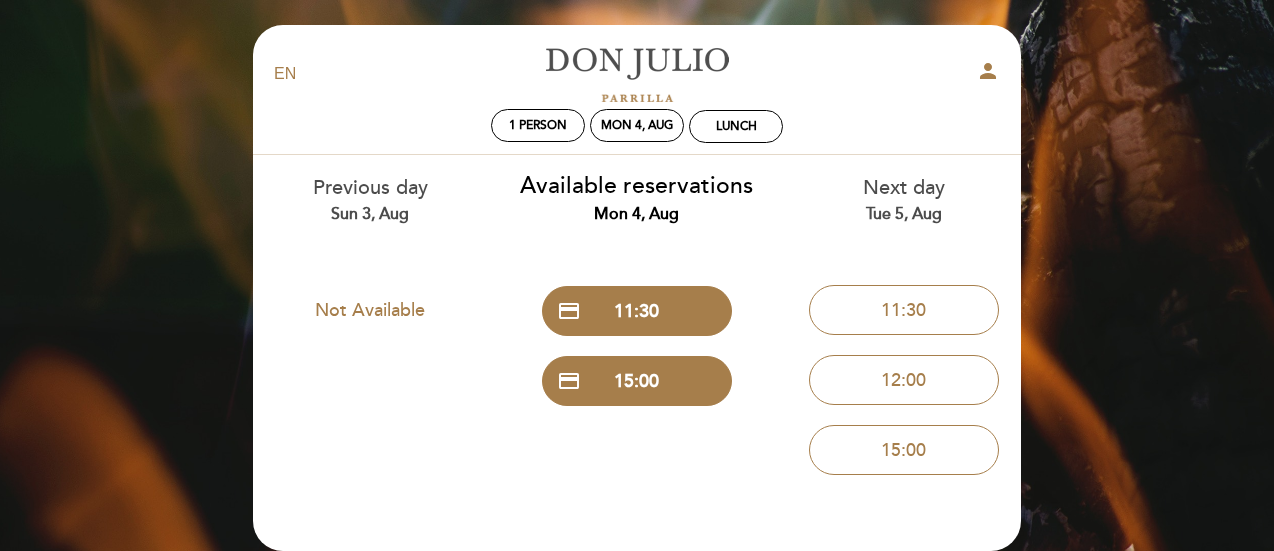 click on "person" at bounding box center [988, 71] 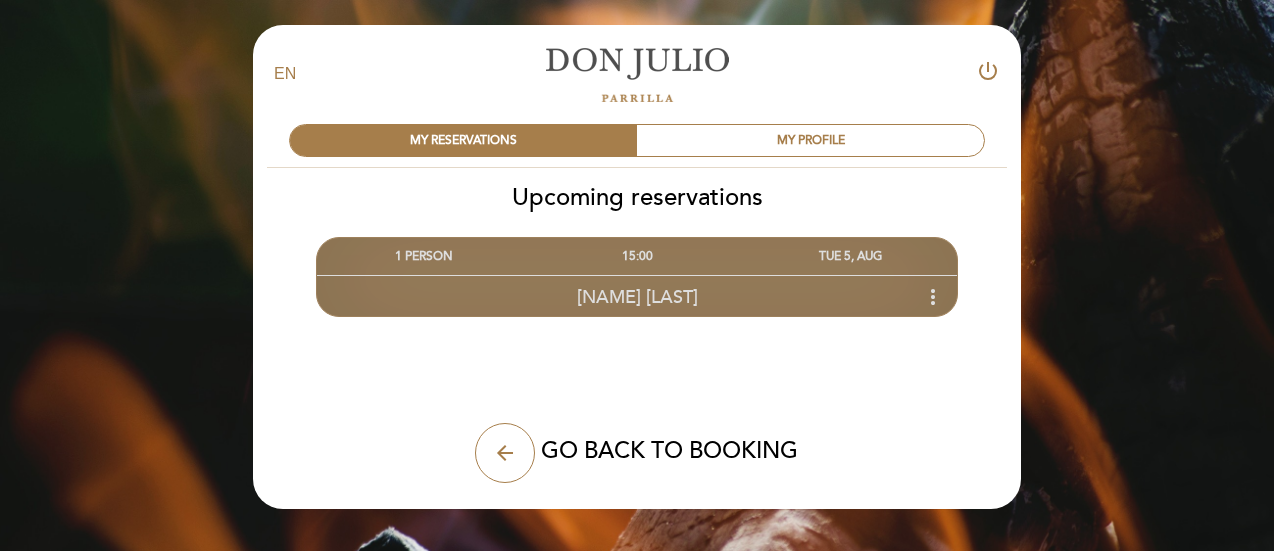 click on "15:00" at bounding box center (636, 256) 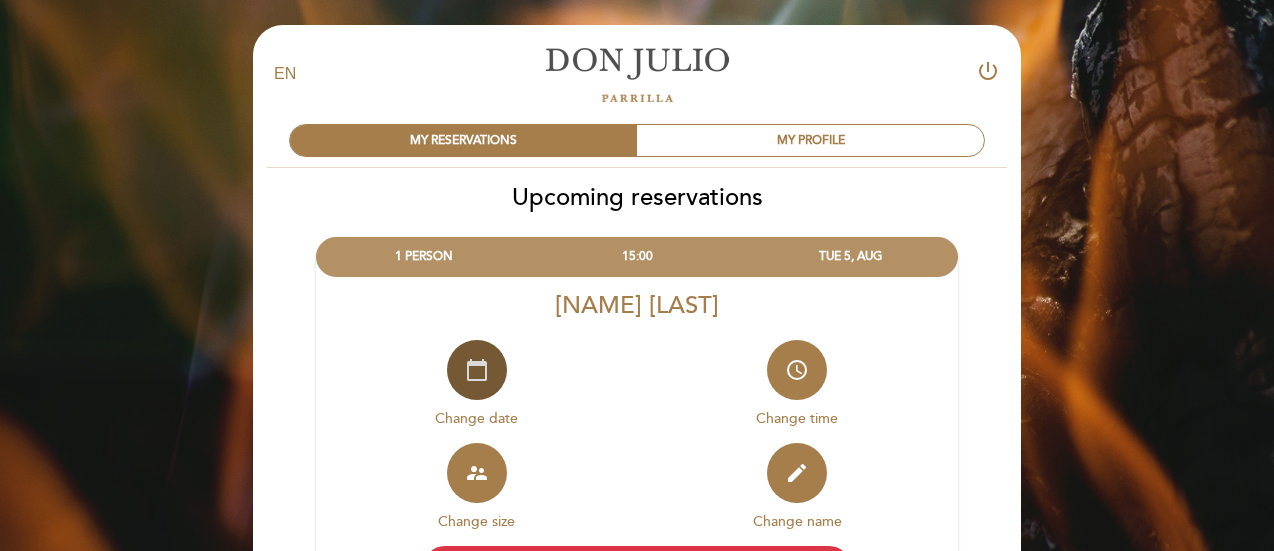 click on "calendar_today" at bounding box center [477, 370] 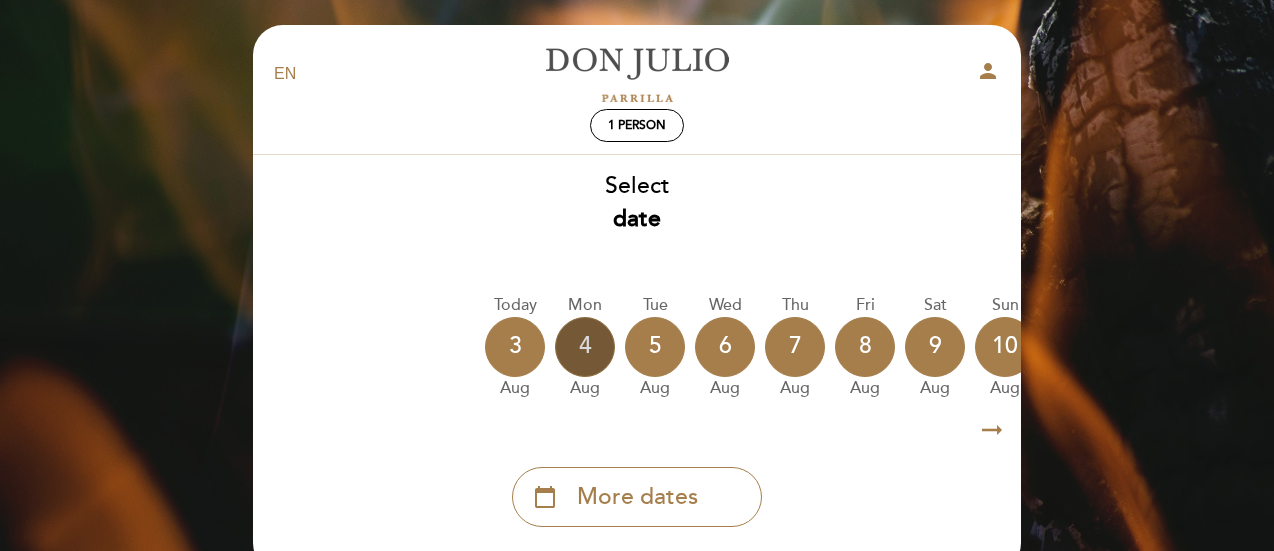 click on "4" at bounding box center [585, 347] 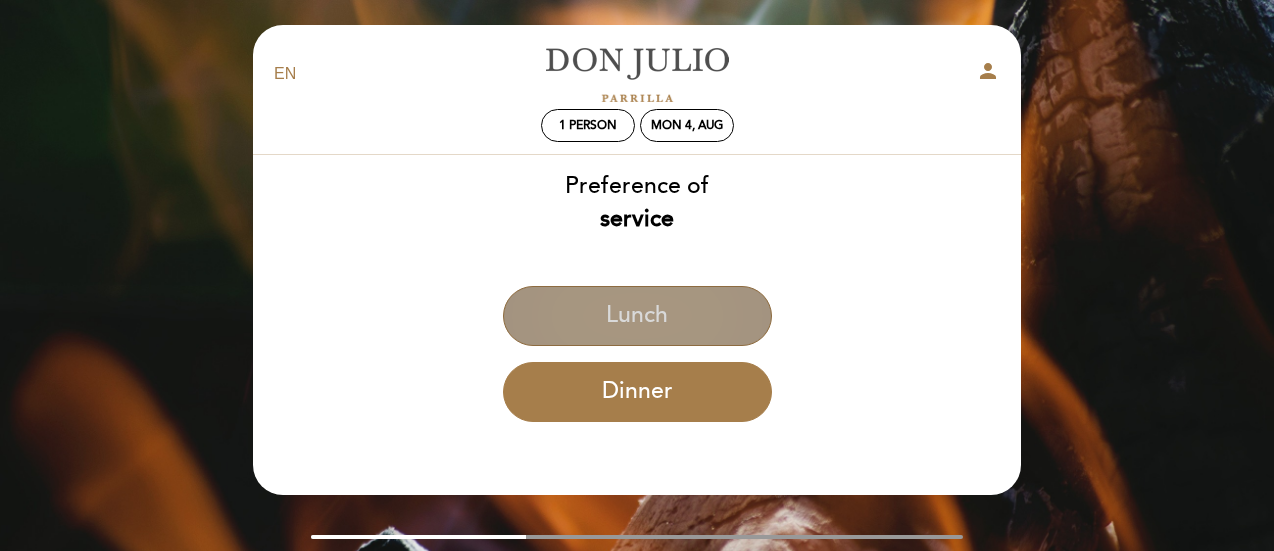 click on "Lunch" at bounding box center (637, 316) 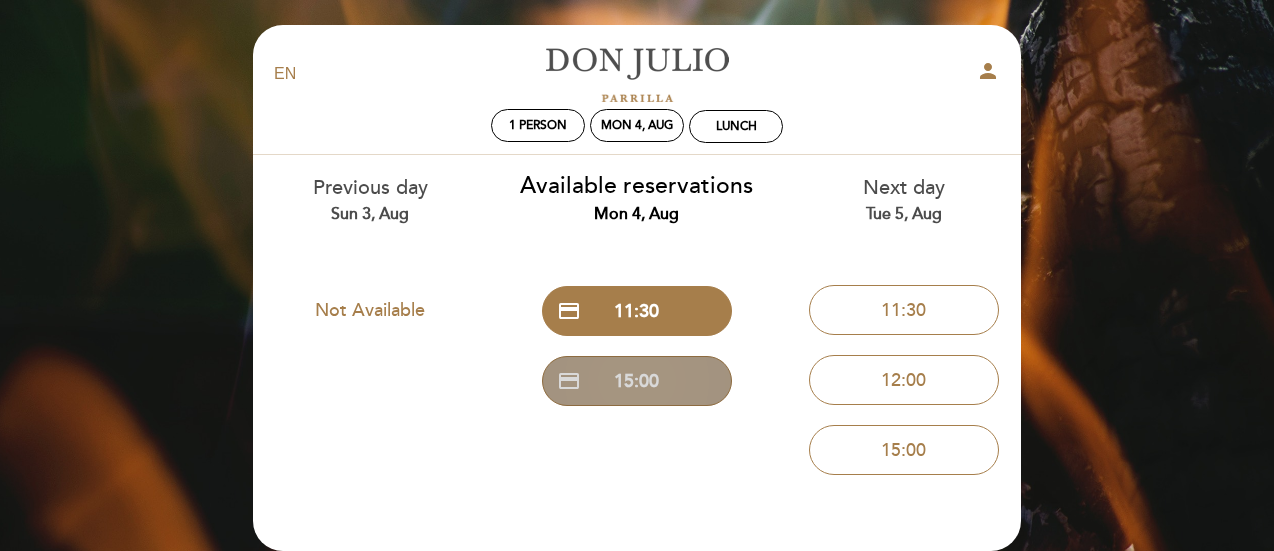 click on "credit_card
15:00" at bounding box center (637, 381) 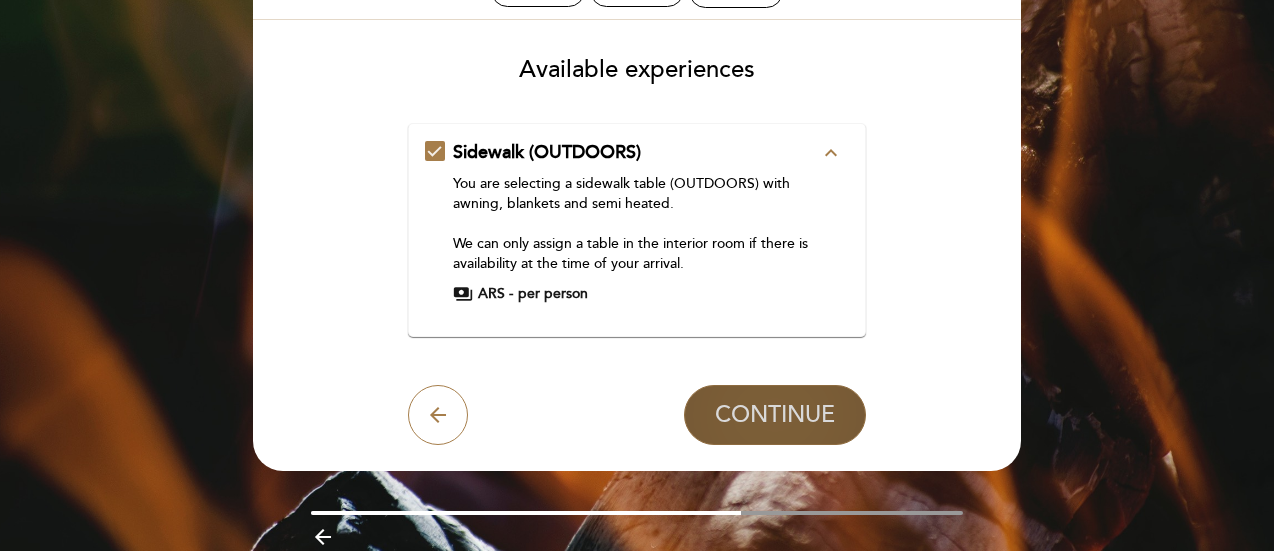 click on "CONTINUE" at bounding box center [775, 415] 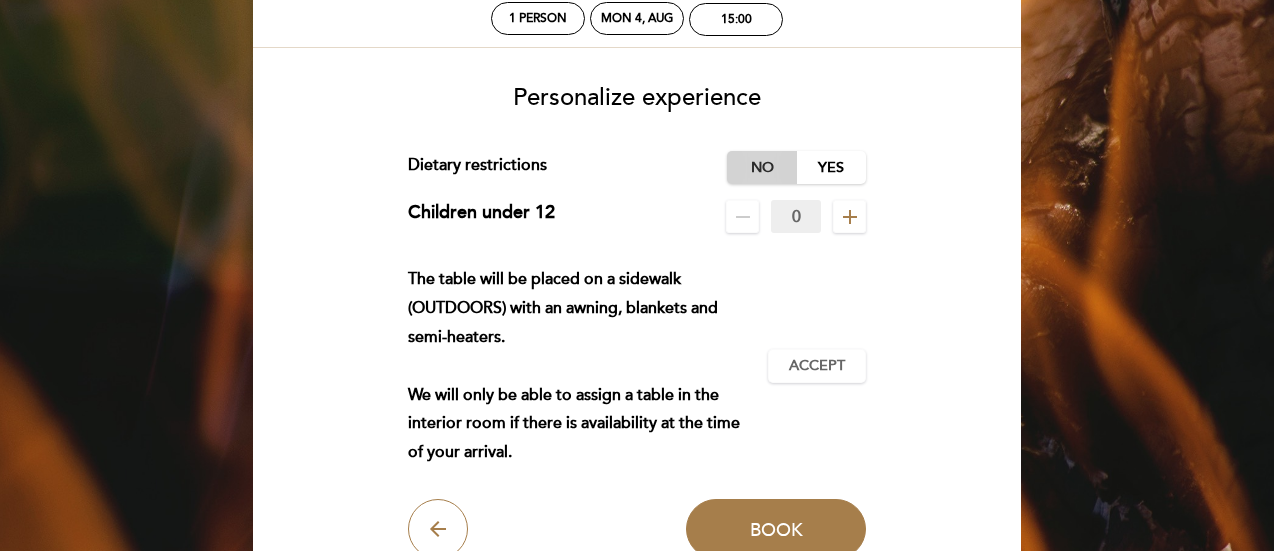 click on "No" at bounding box center [762, 167] 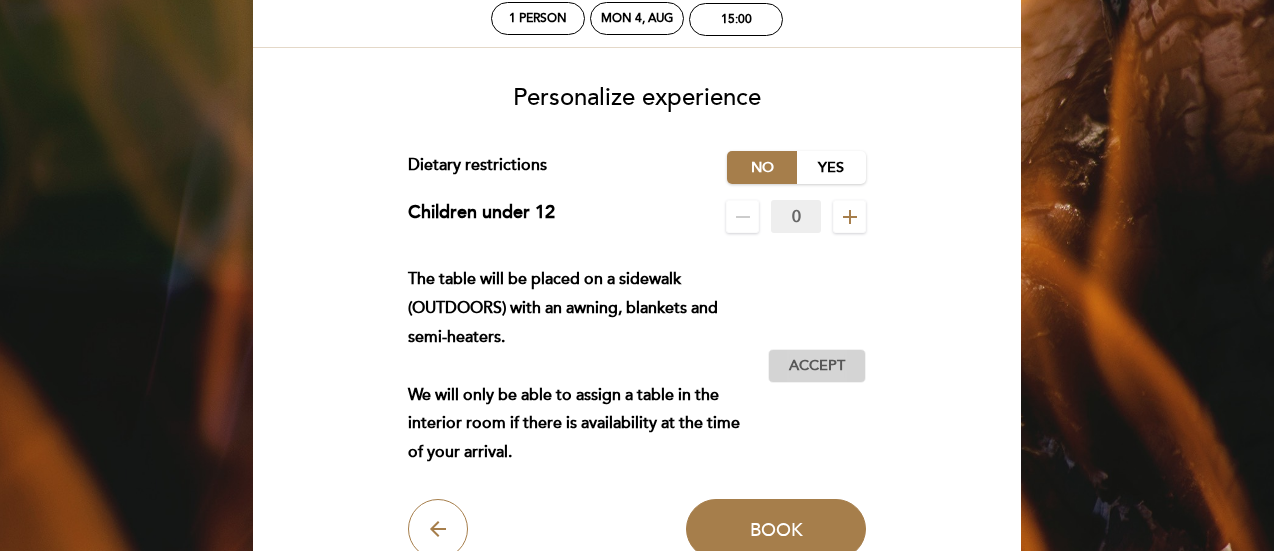 click on "Accept" at bounding box center [817, 366] 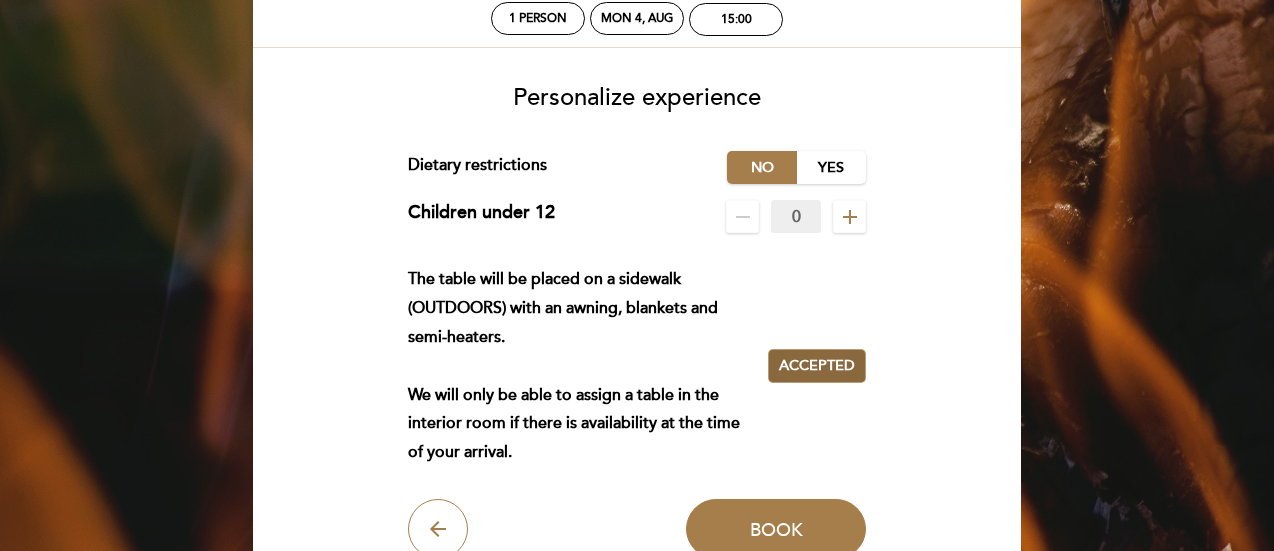 scroll, scrollTop: 171, scrollLeft: 0, axis: vertical 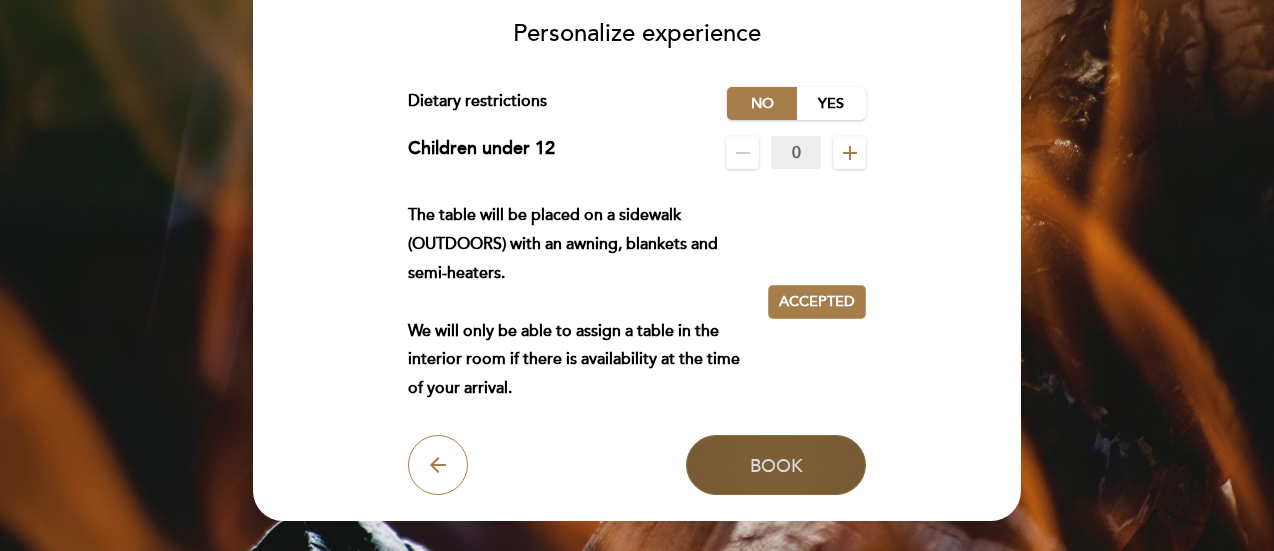 click on "Book" at bounding box center [776, 465] 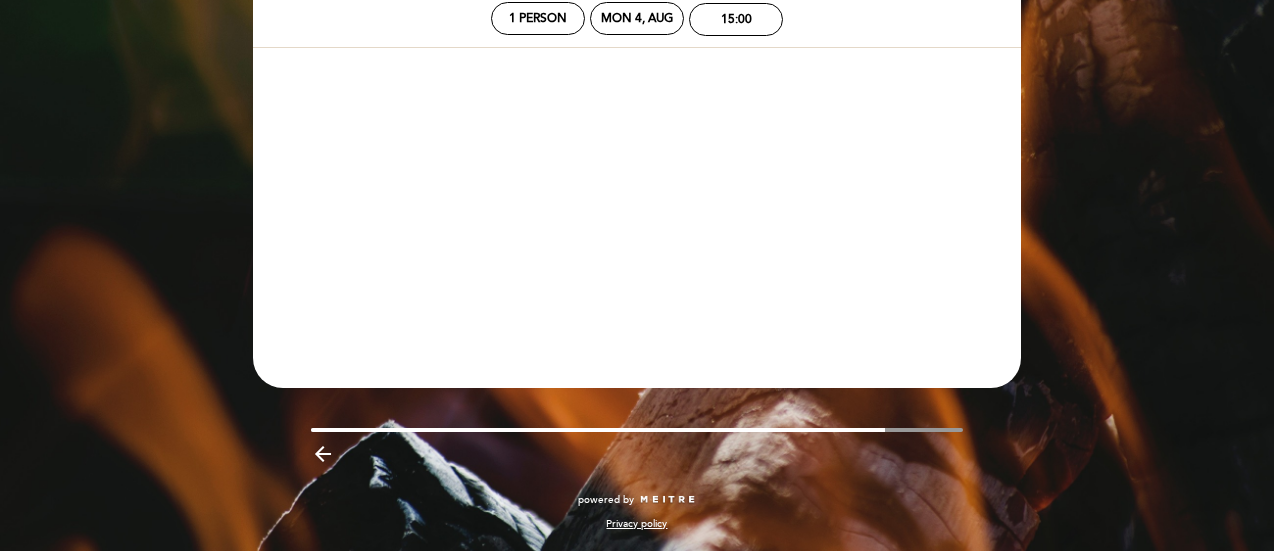 scroll, scrollTop: 107, scrollLeft: 0, axis: vertical 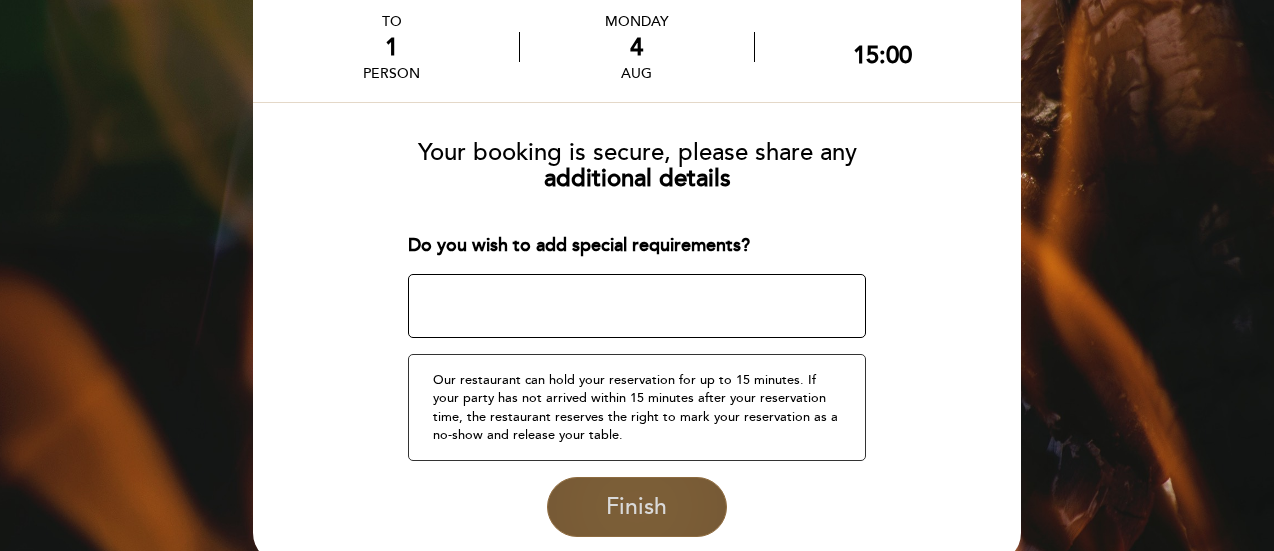 click on "Finish" at bounding box center (637, 507) 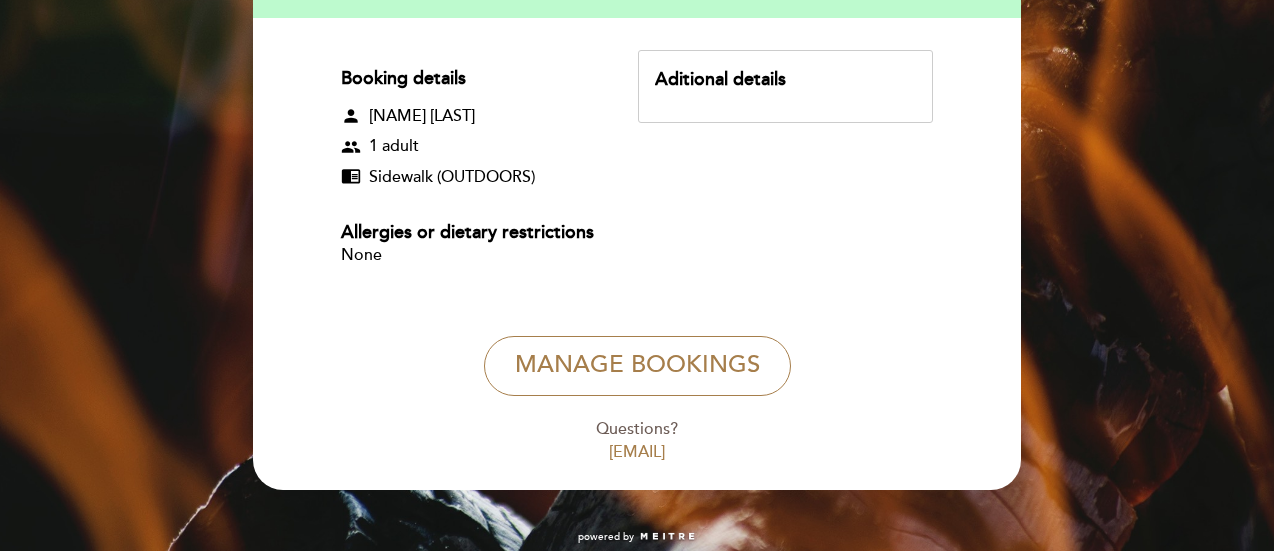 scroll, scrollTop: 299, scrollLeft: 0, axis: vertical 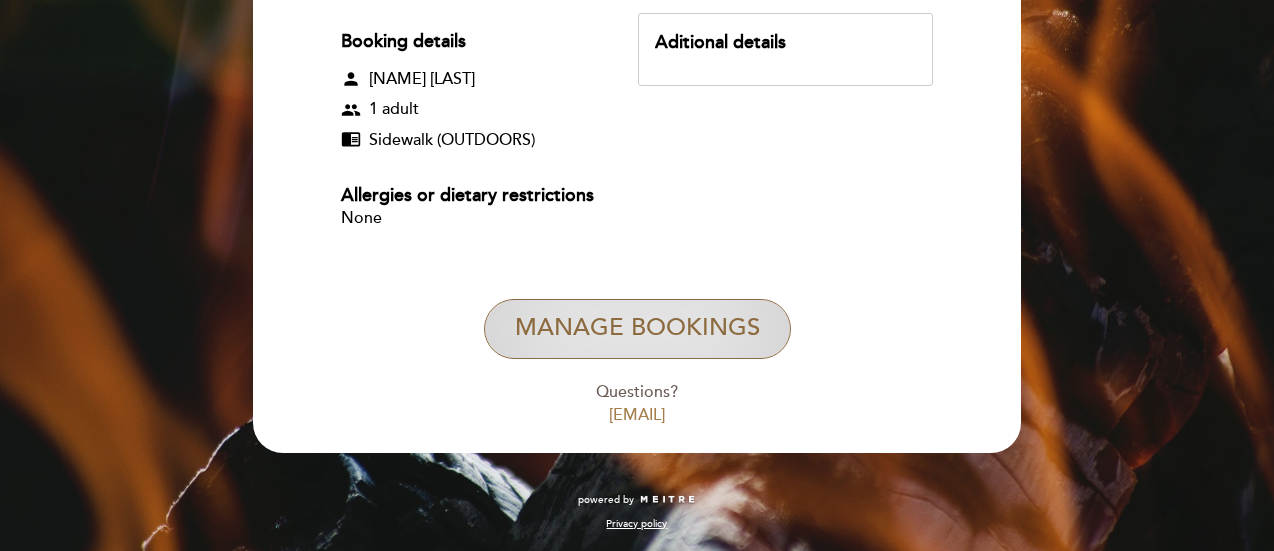 click on "Manage Bookings" at bounding box center [637, 329] 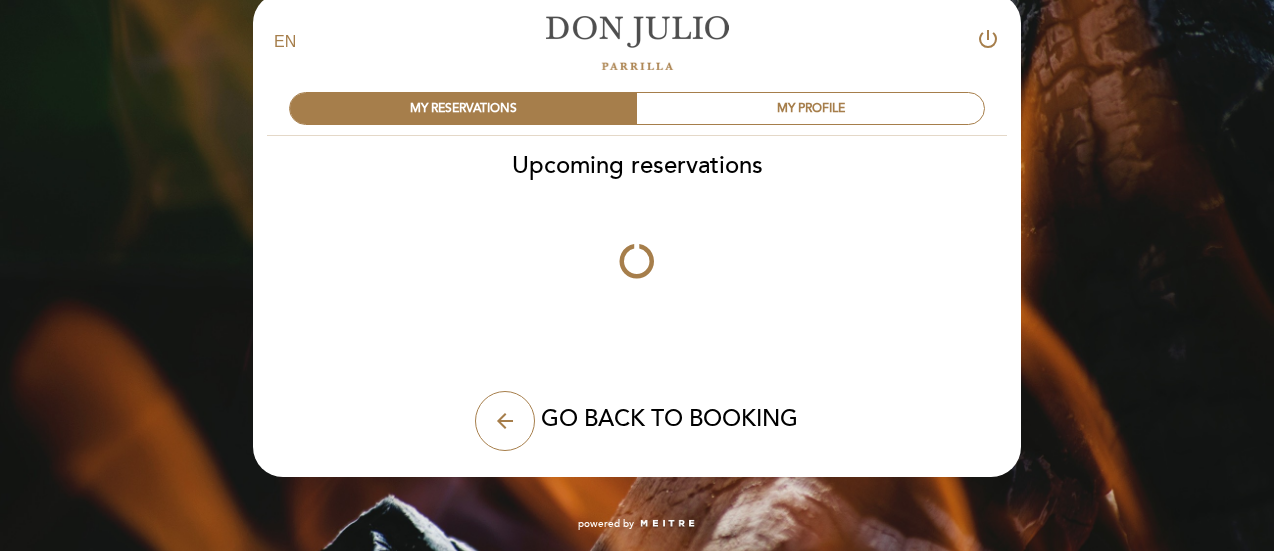 scroll, scrollTop: 0, scrollLeft: 0, axis: both 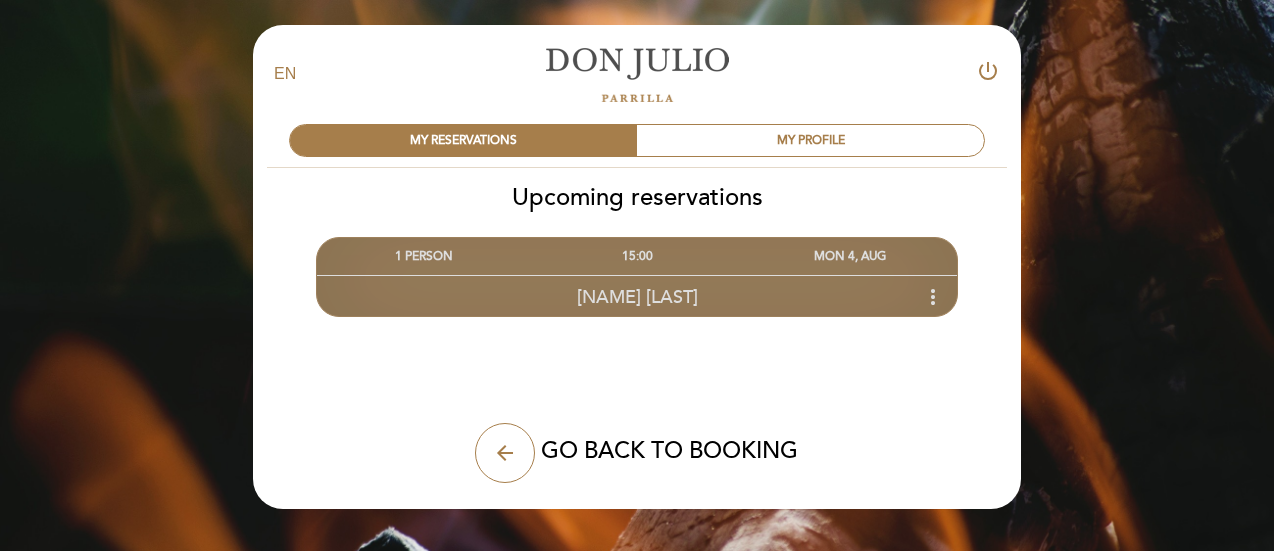 click on "[NAME] [LAST]" at bounding box center (637, 297) 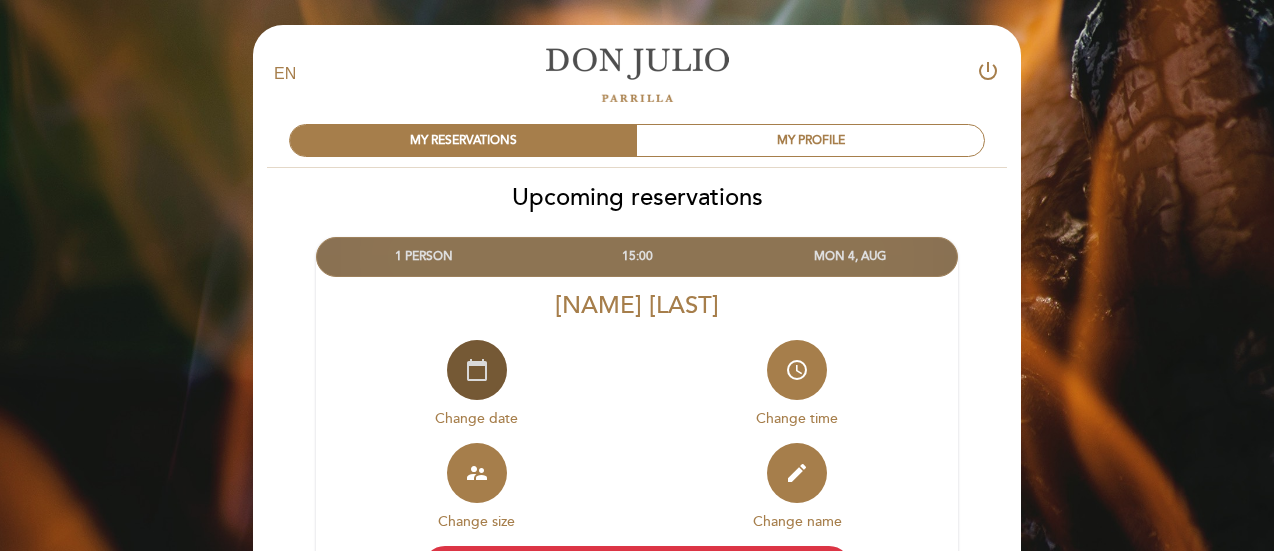 click on "calendar_today" at bounding box center (477, 370) 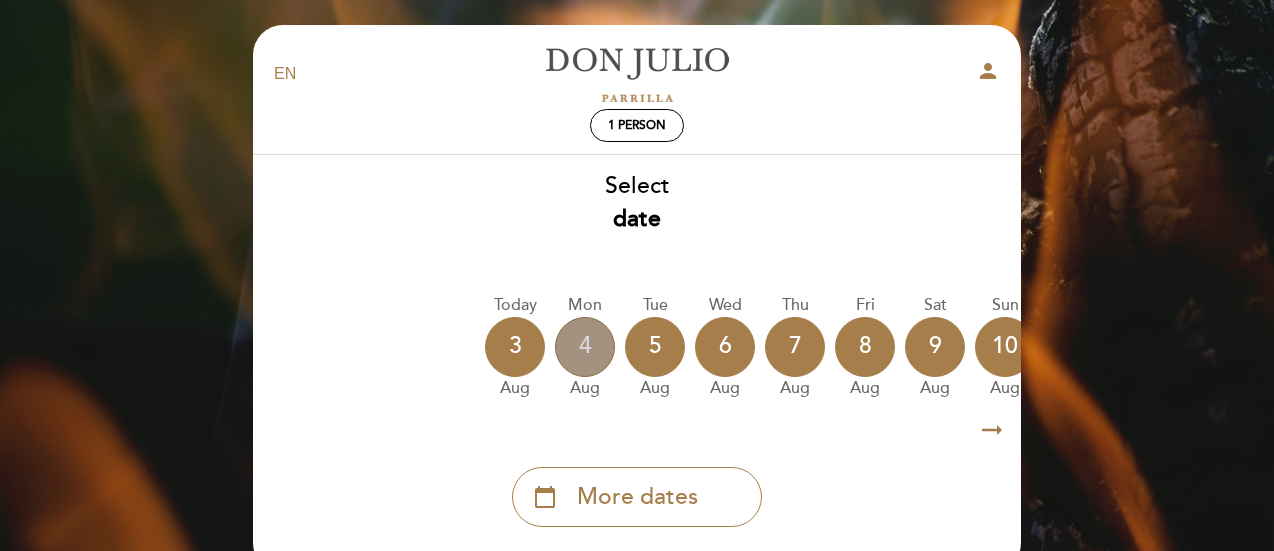 click on "4" at bounding box center (585, 347) 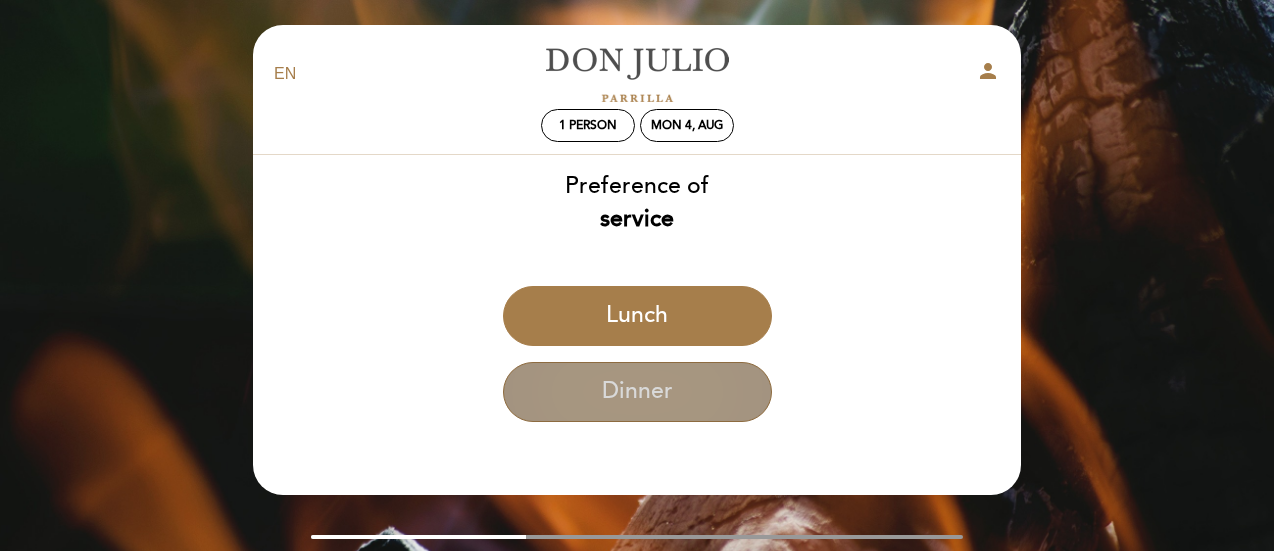 click on "Dinner" at bounding box center [637, 392] 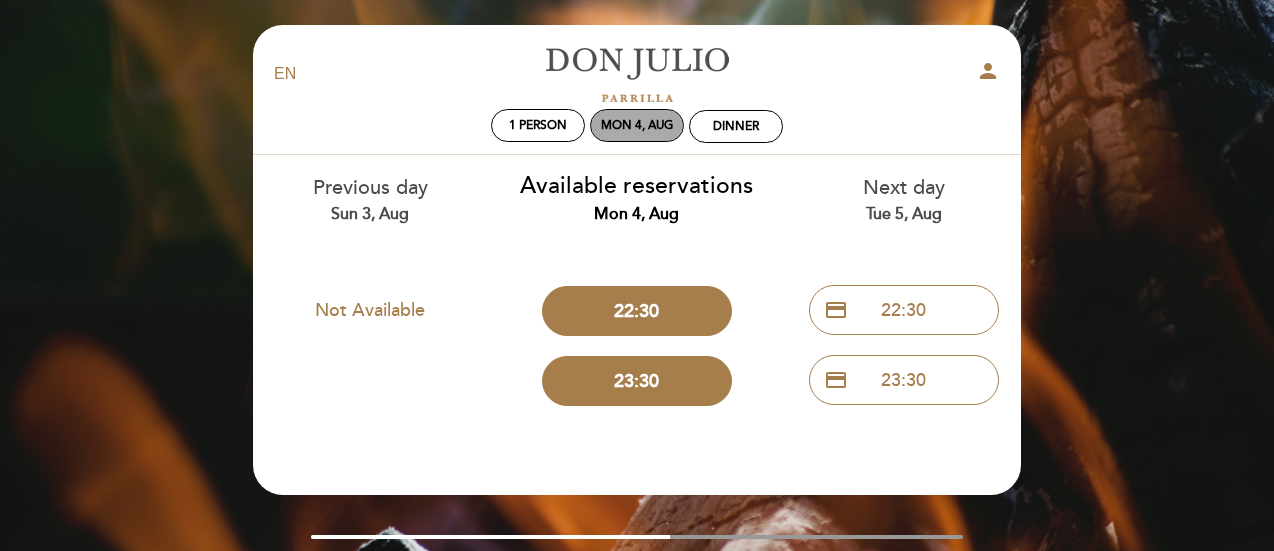 click on "Mon
4,
Aug" at bounding box center [637, 125] 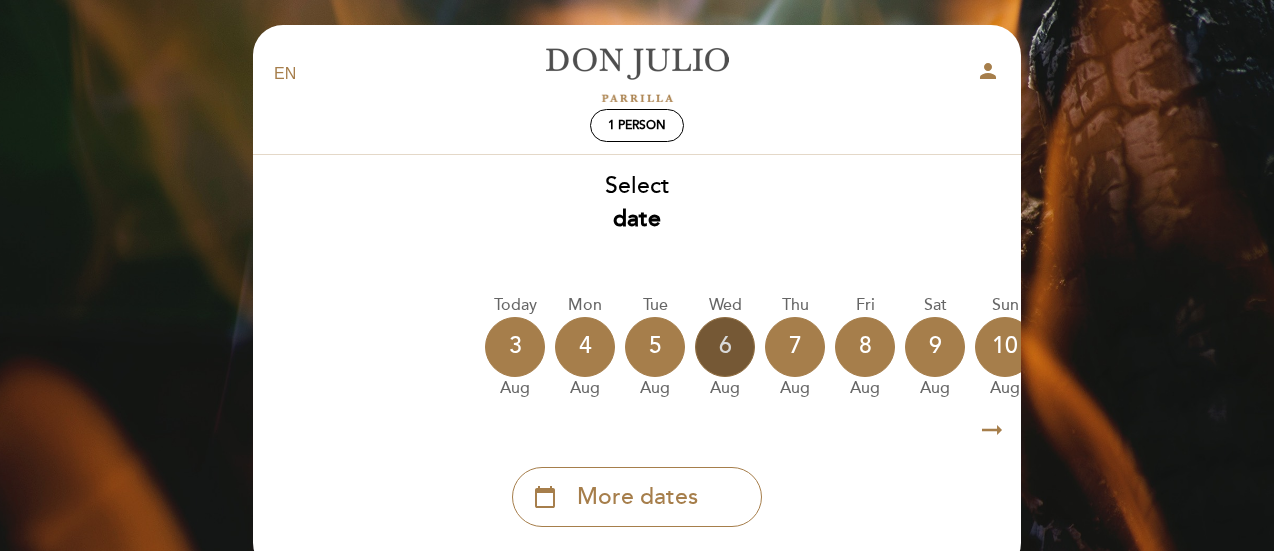 click on "6" at bounding box center [725, 347] 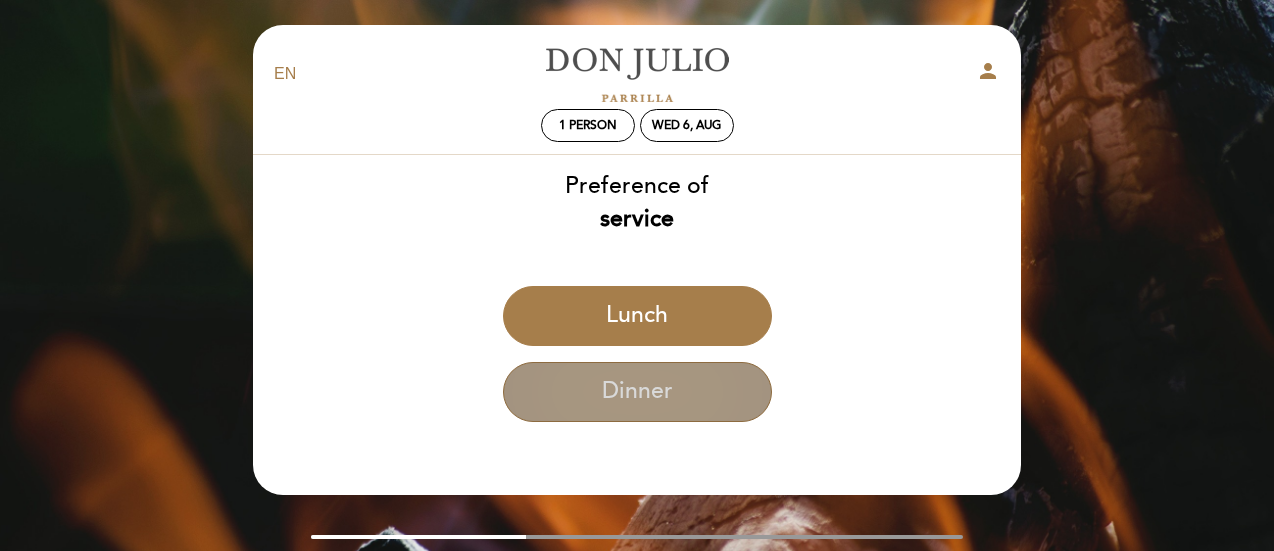 click on "Dinner" at bounding box center [637, 392] 